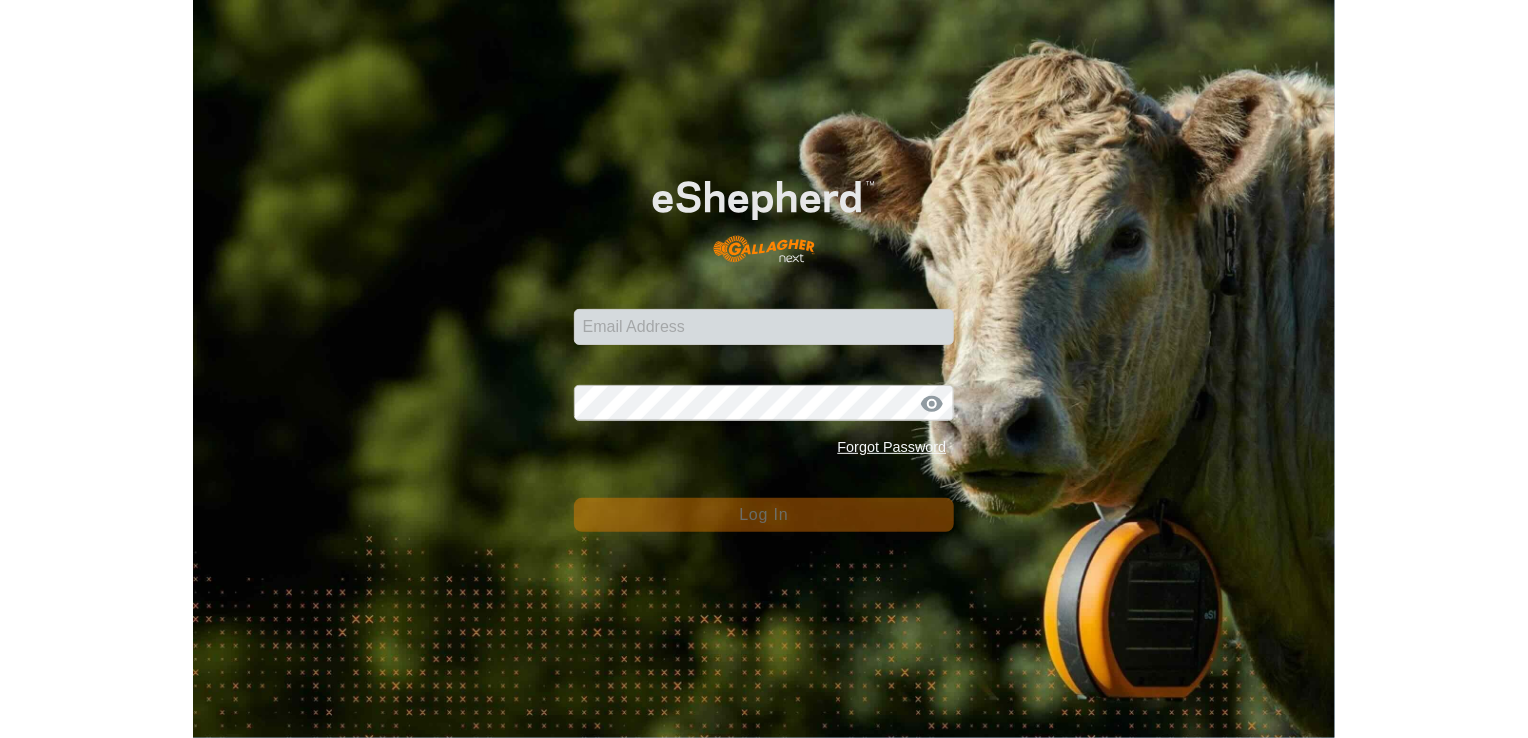 scroll, scrollTop: 0, scrollLeft: 0, axis: both 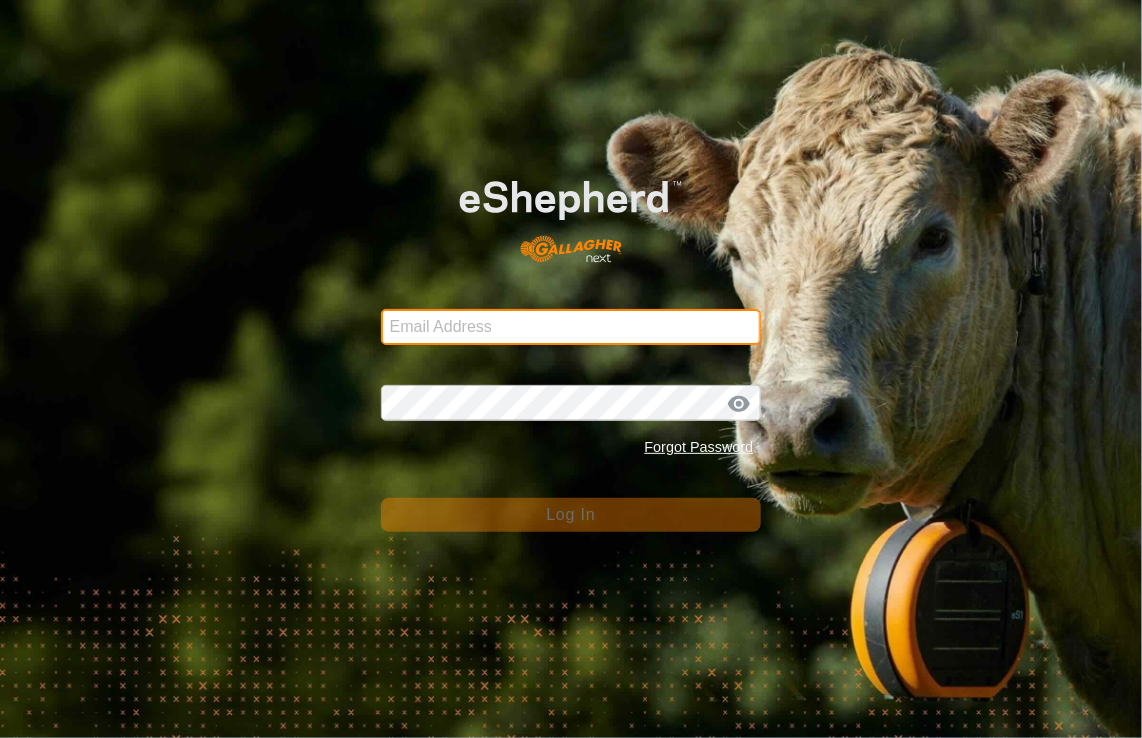 click on "Email Address" at bounding box center (571, 327) 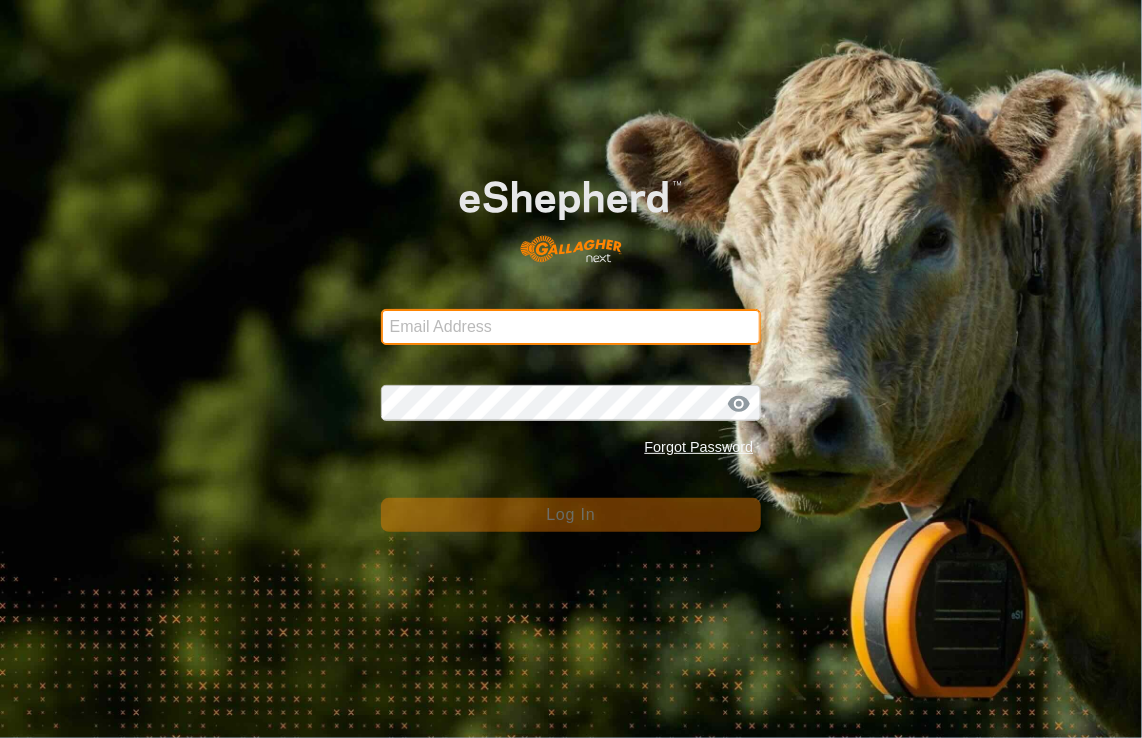 type on "[EMAIL]" 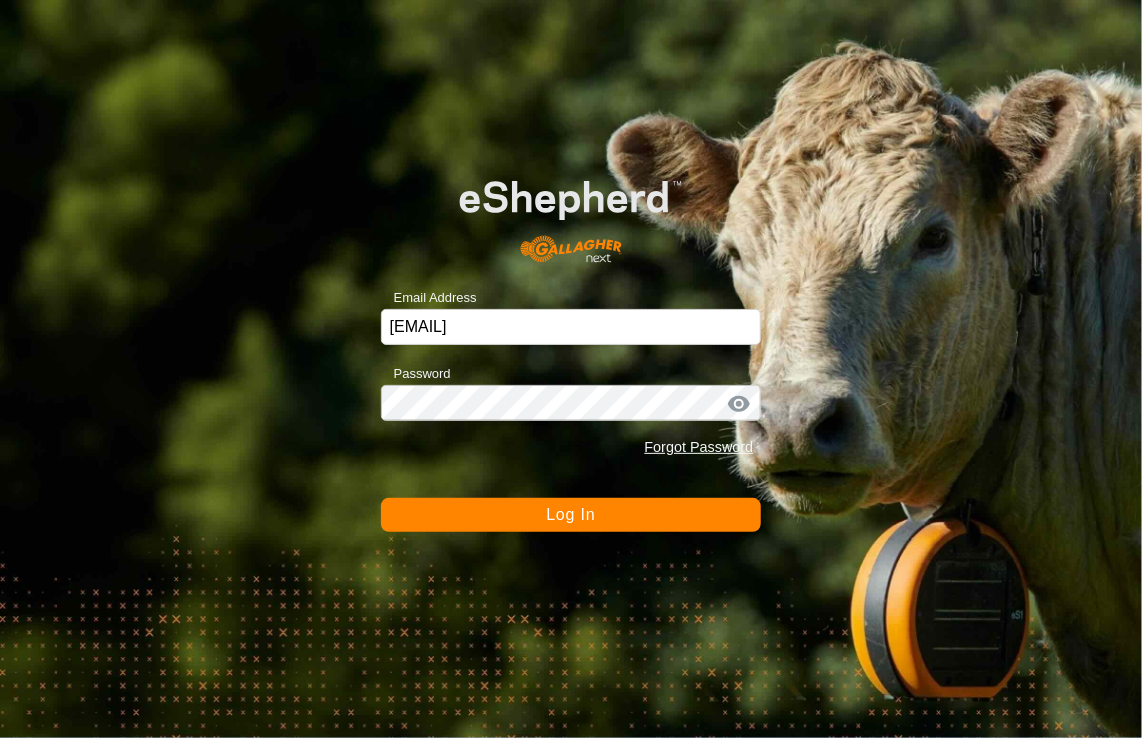 click on "Log In" 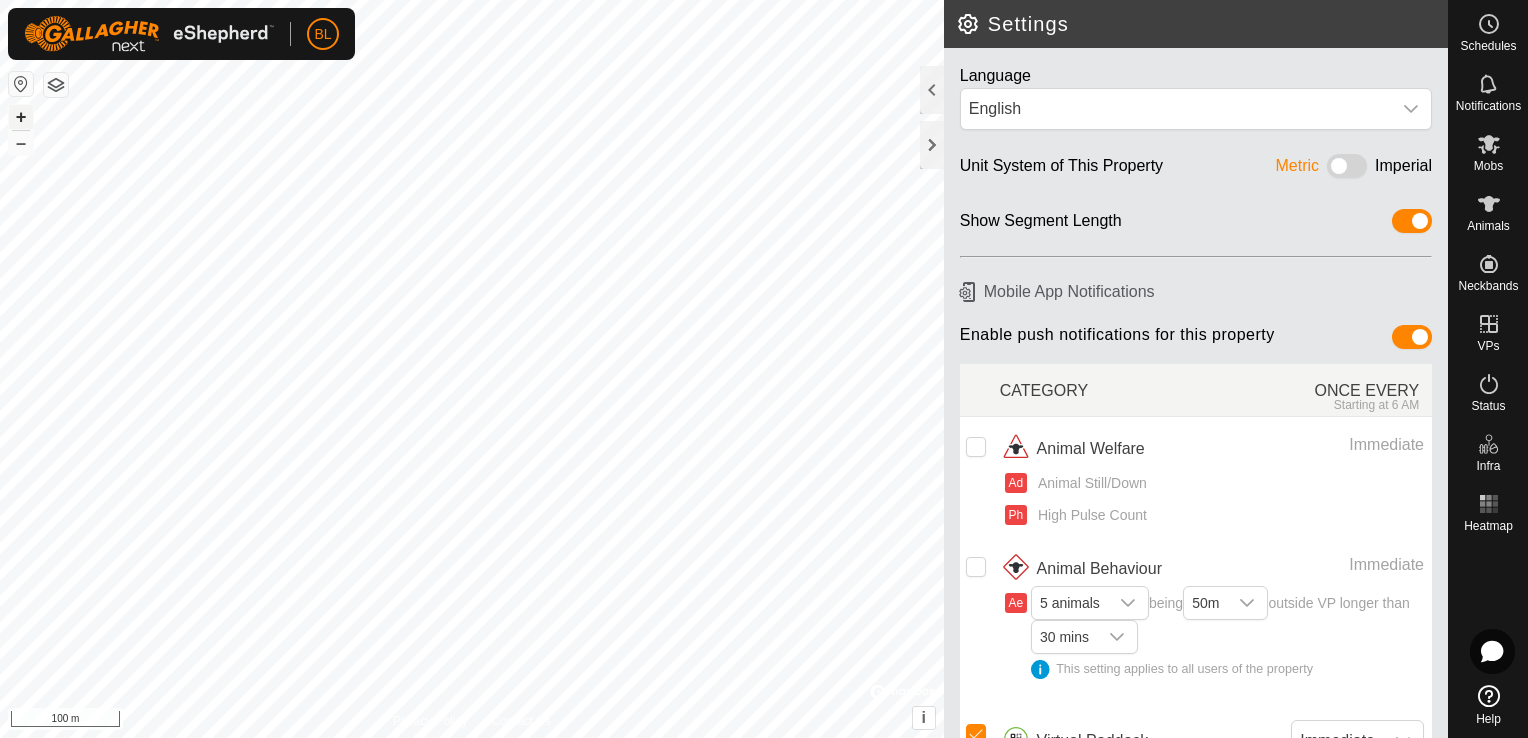 click on "+" at bounding box center [21, 117] 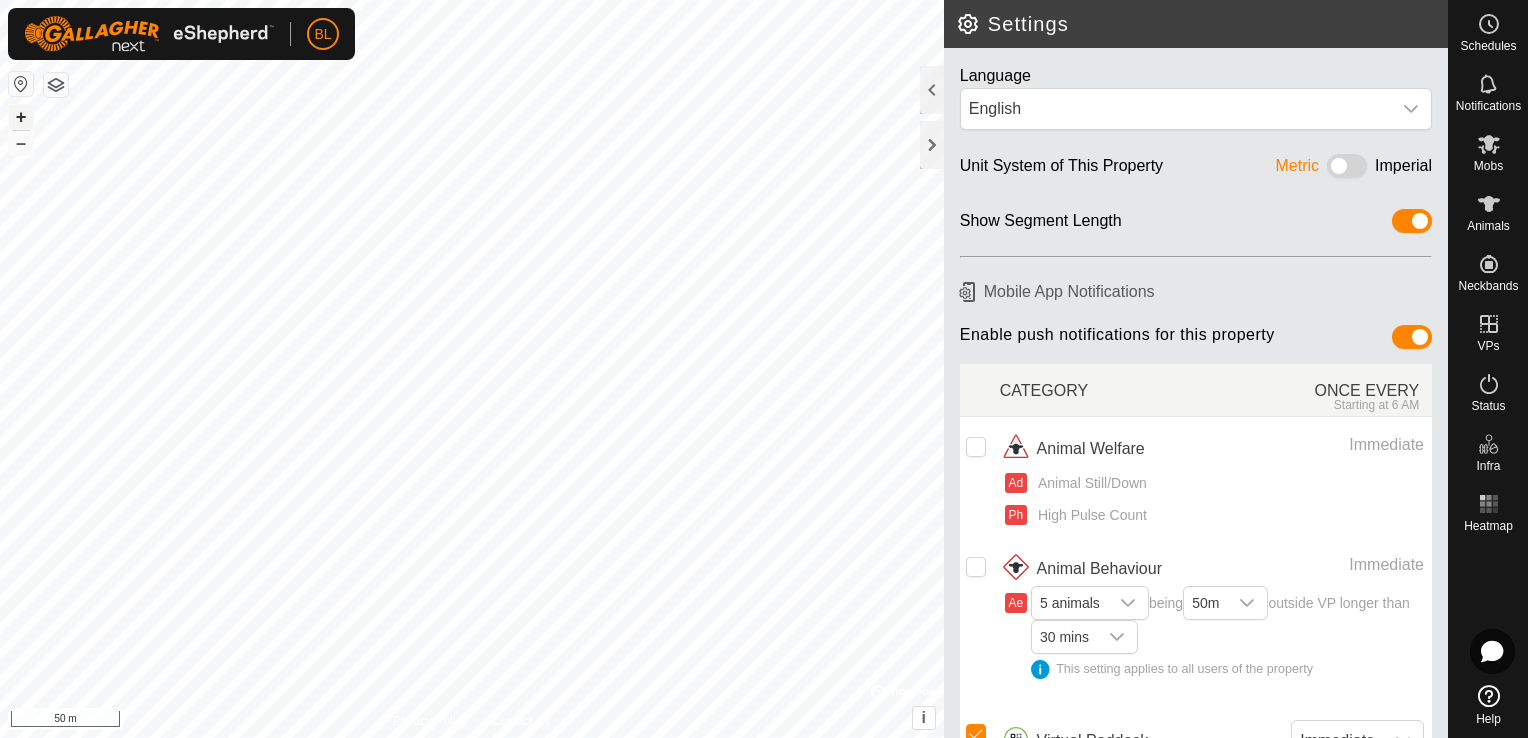 click on "+" at bounding box center [21, 117] 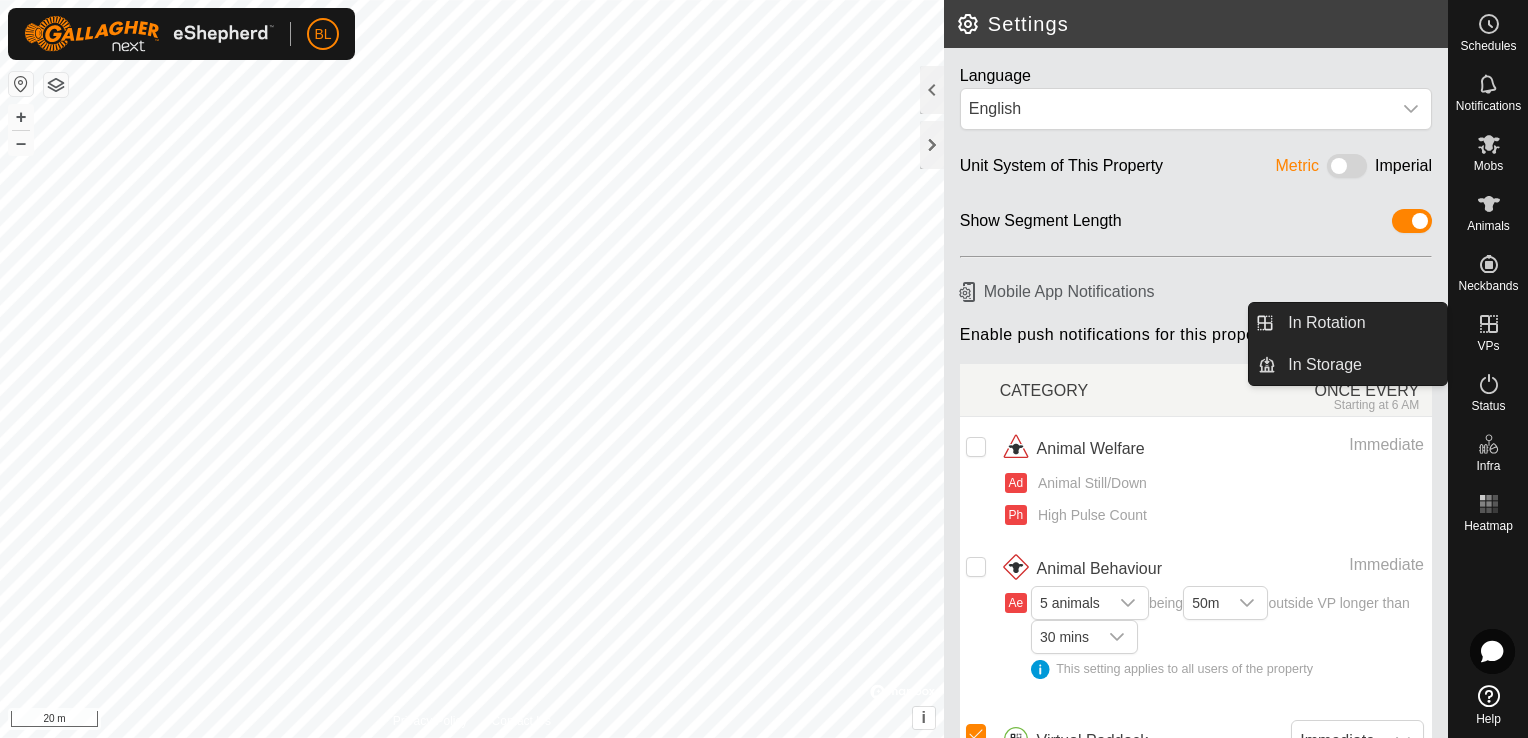 click 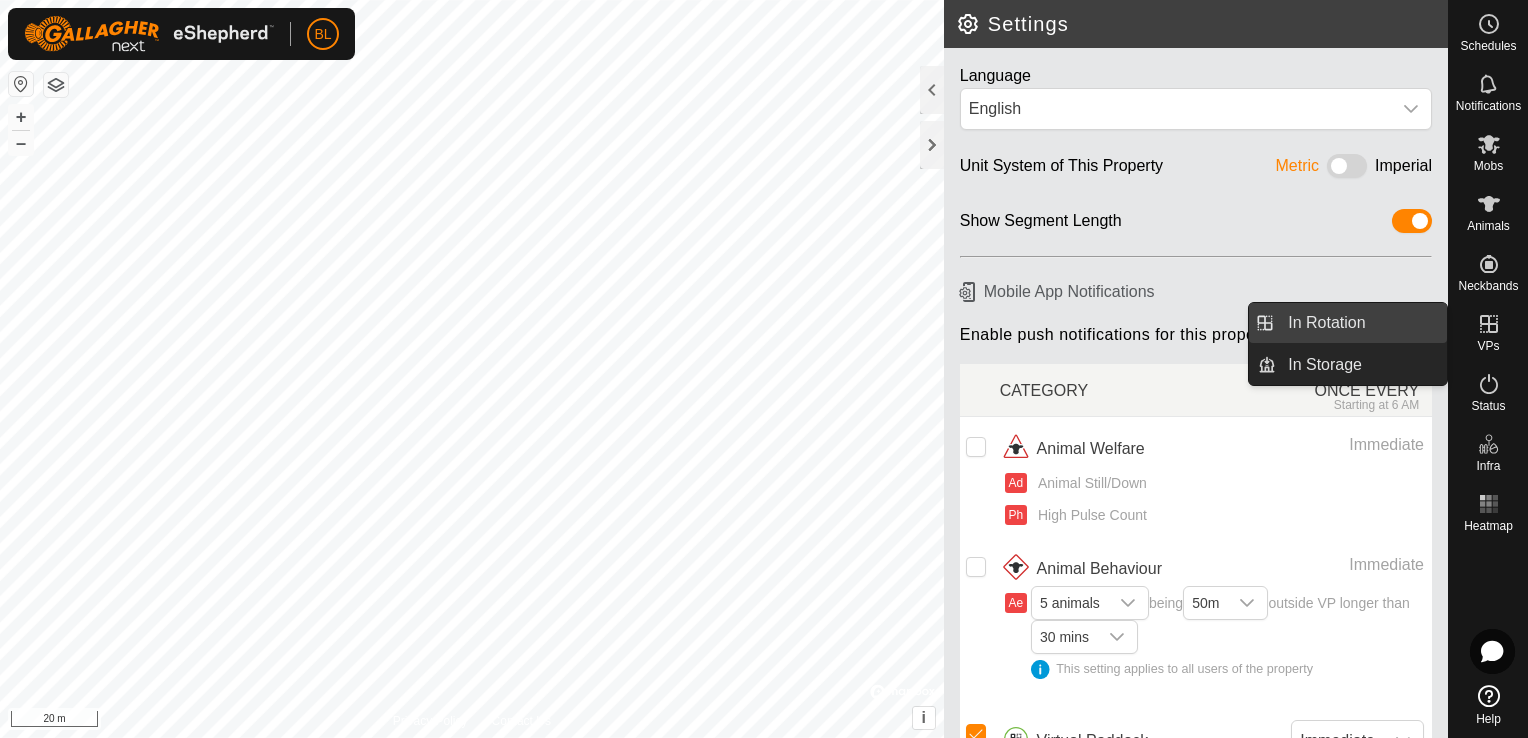 click on "In Rotation" at bounding box center [1361, 323] 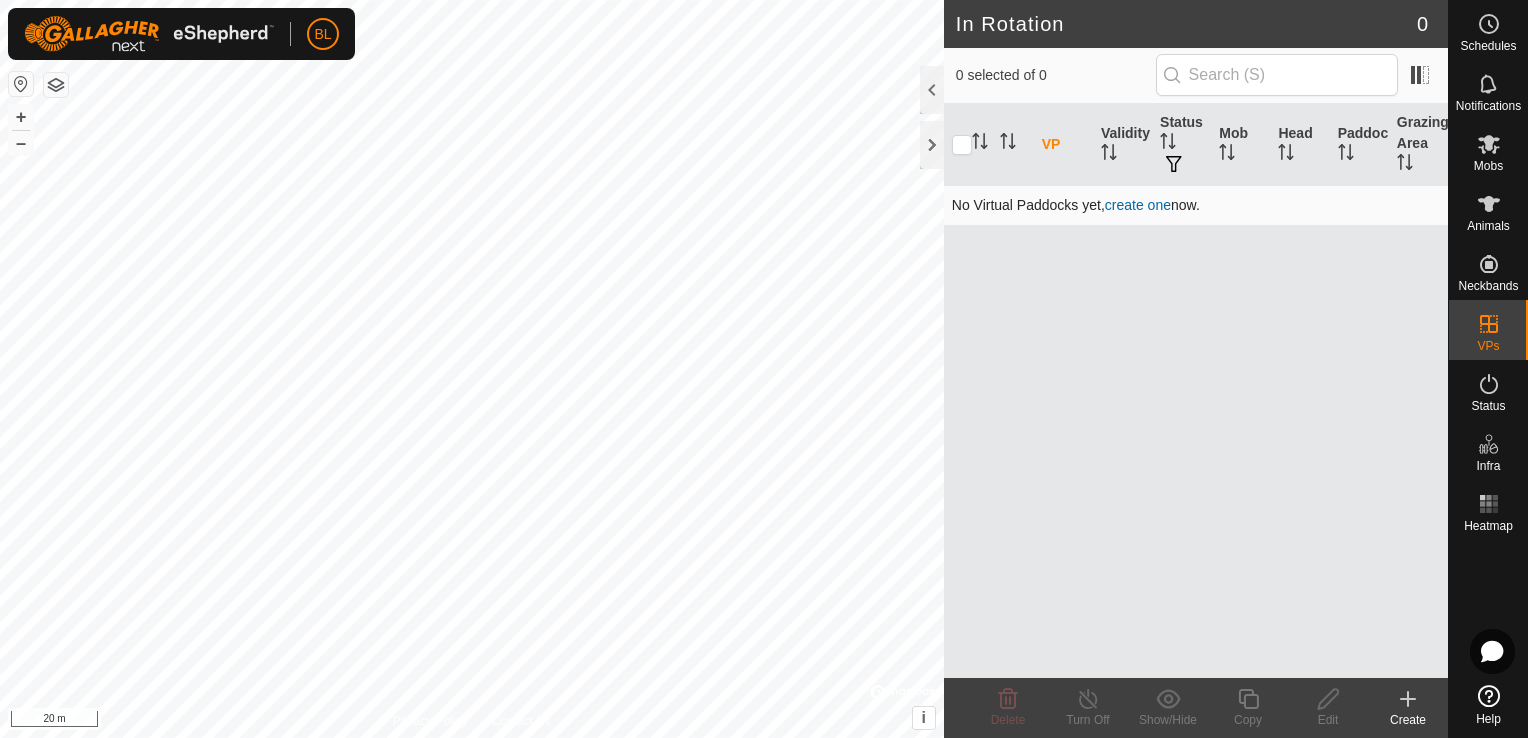 click on "create one" at bounding box center (1138, 205) 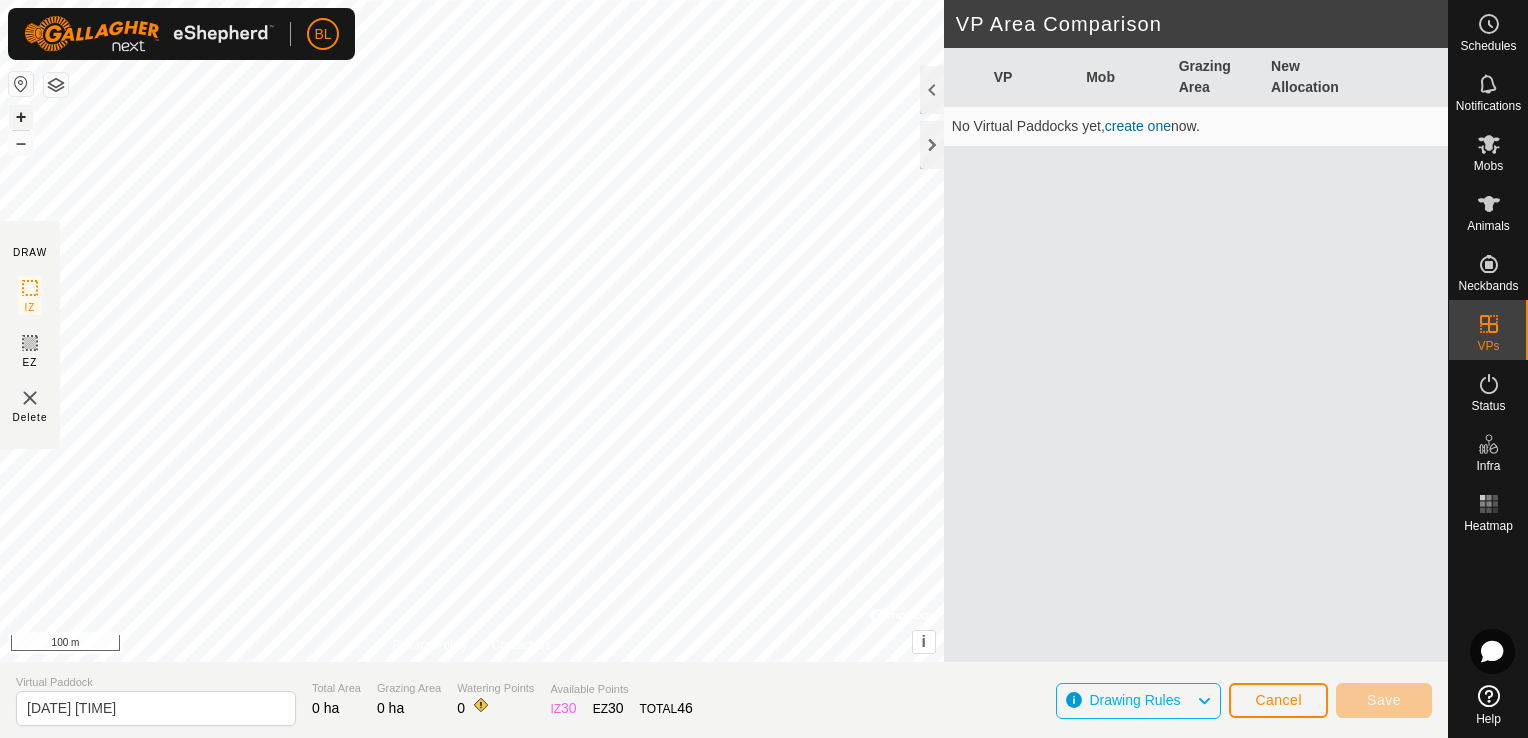click on "+" at bounding box center (21, 117) 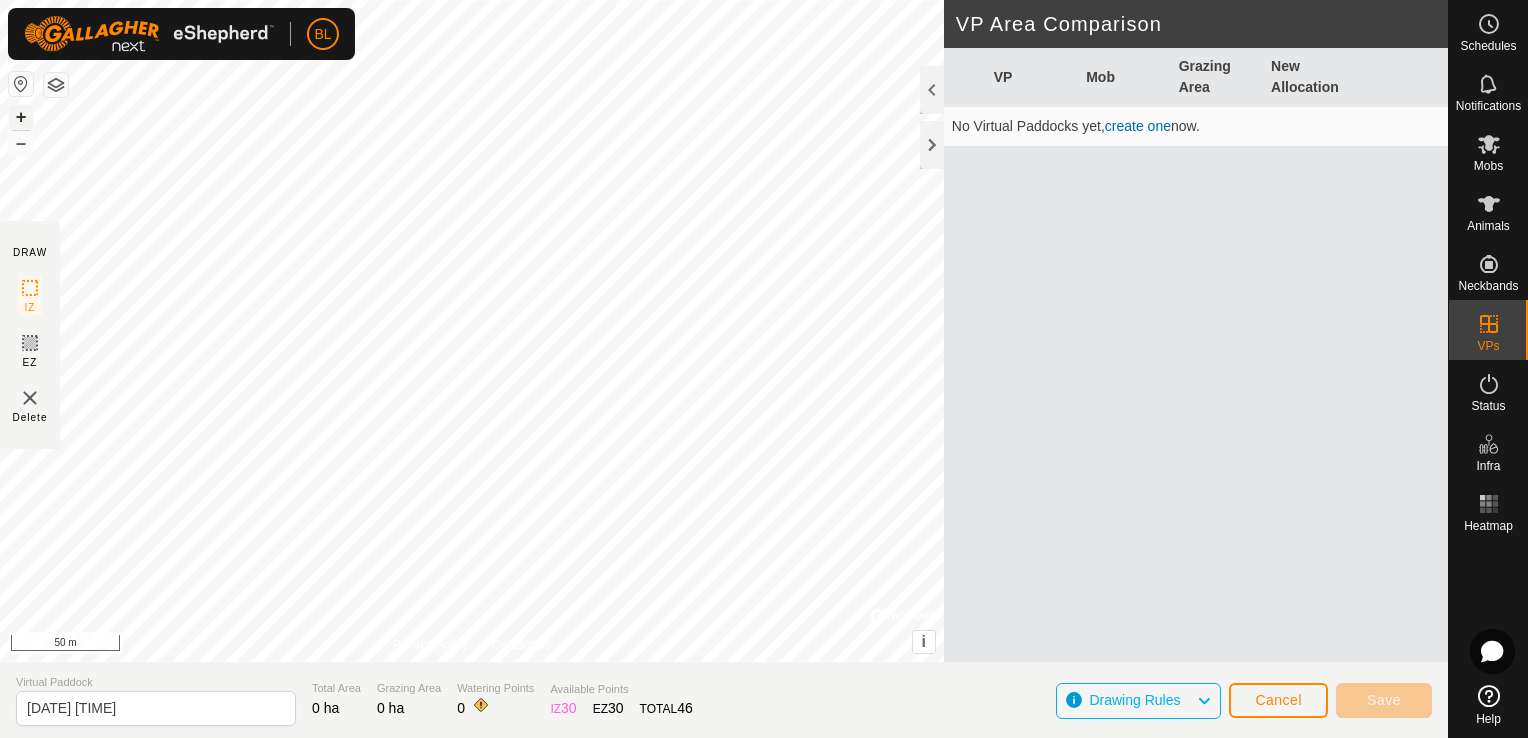 click on "+" at bounding box center (21, 117) 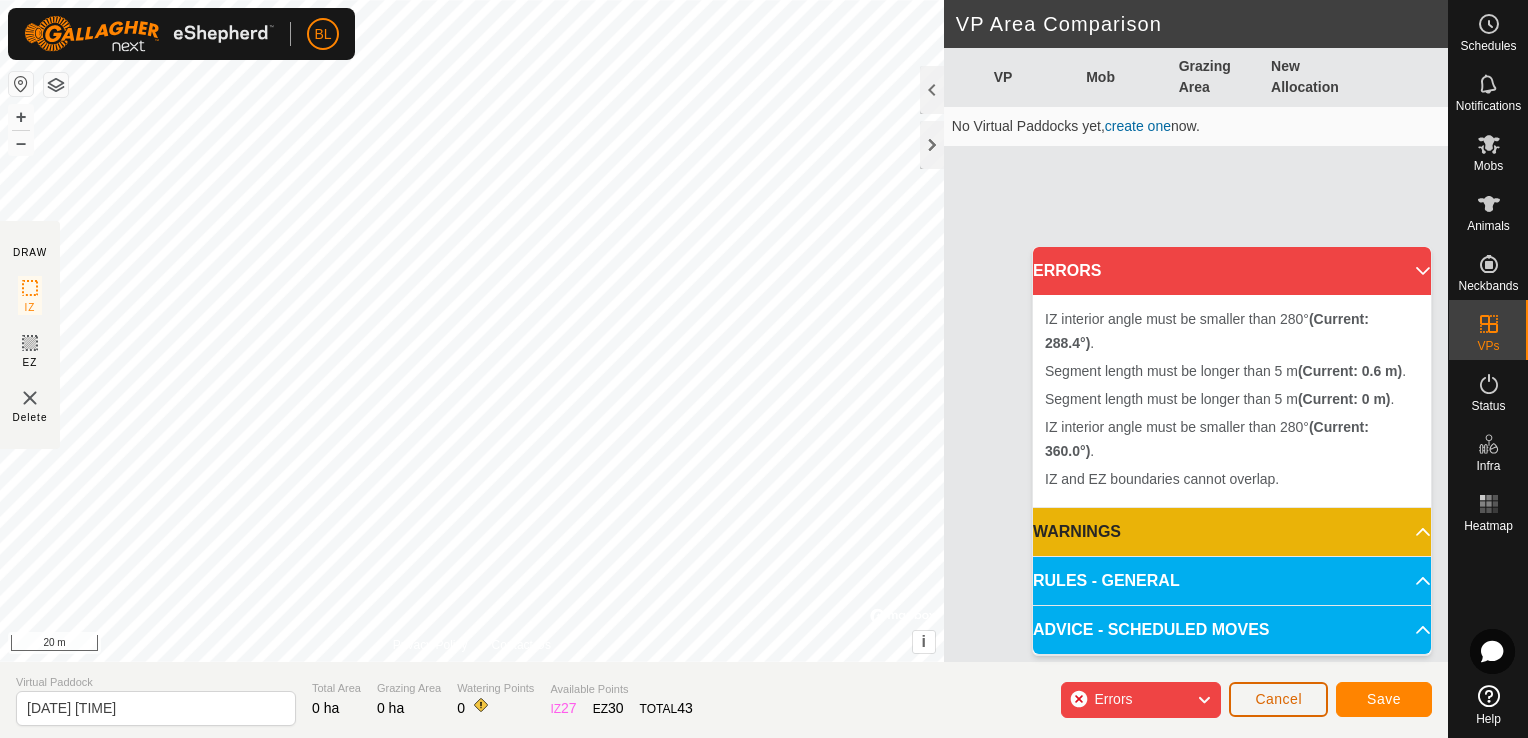click on "Cancel" 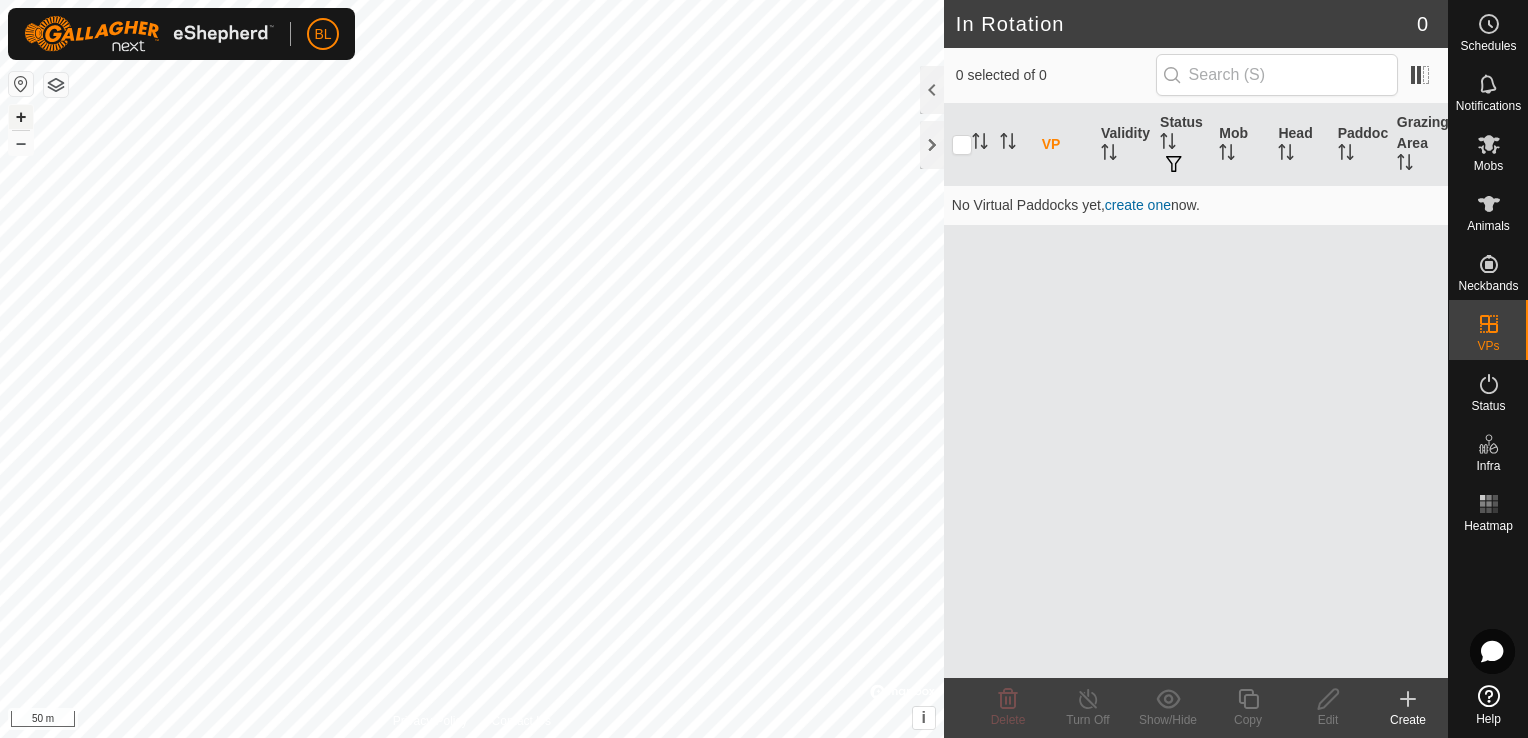 click on "+" at bounding box center (21, 117) 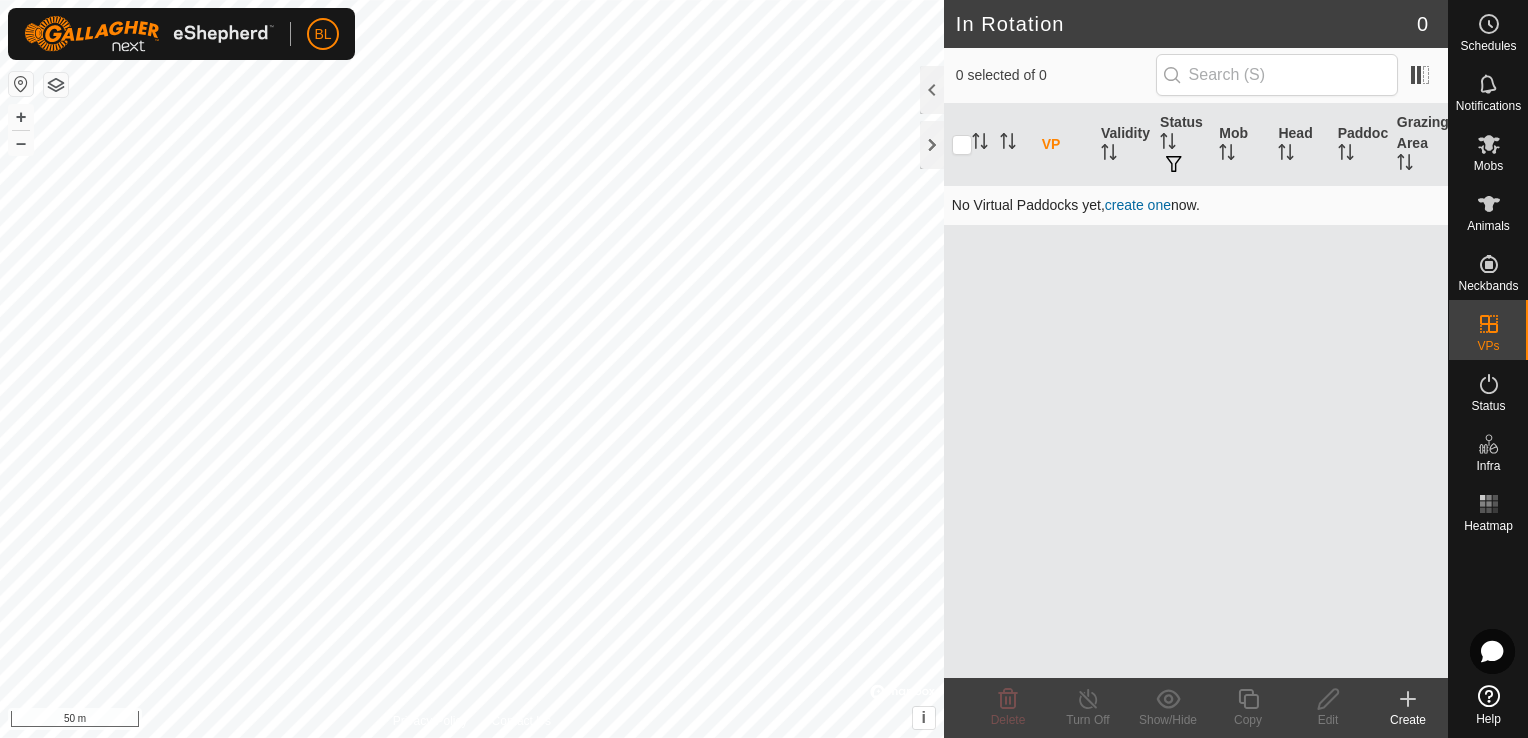 click on "create one" at bounding box center [1138, 205] 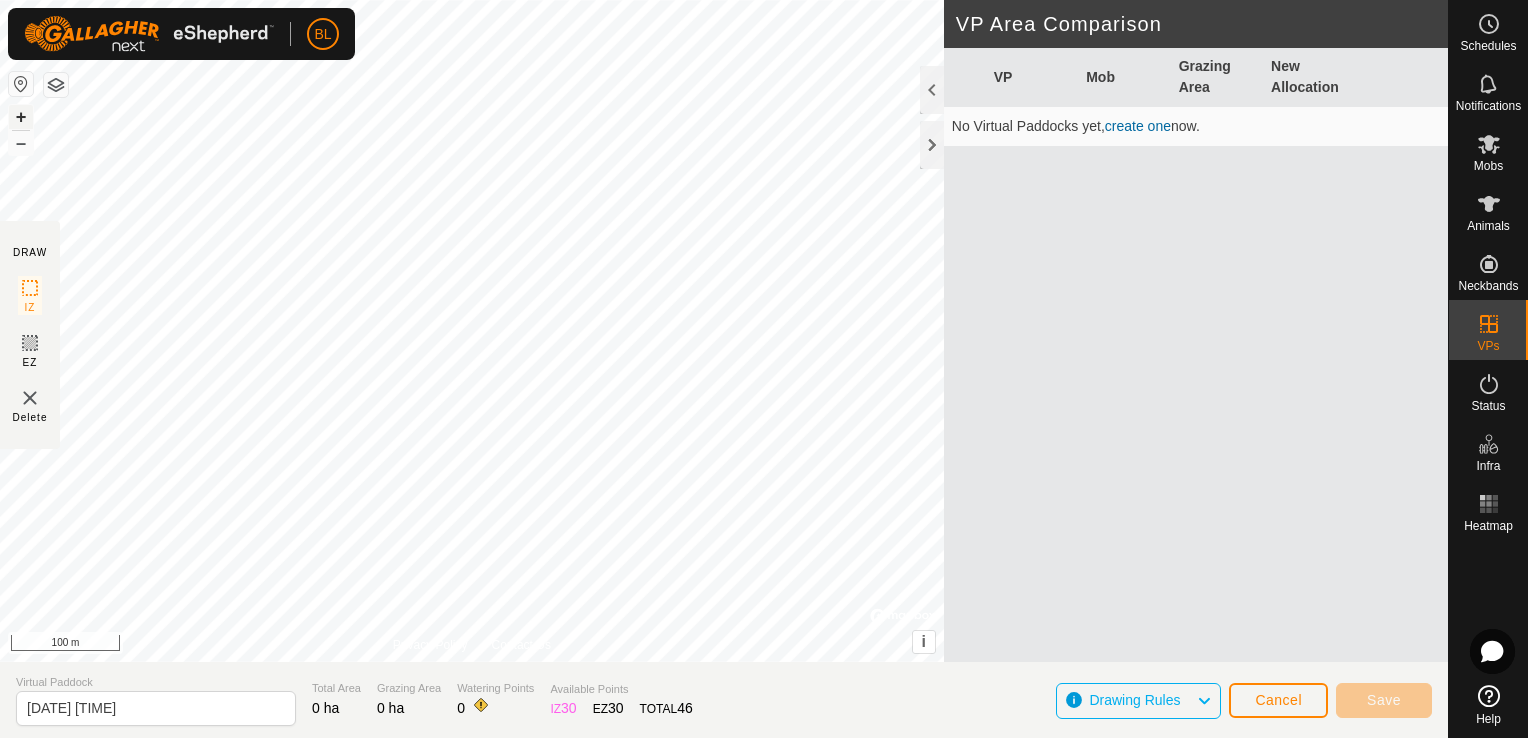 click on "+" at bounding box center (21, 117) 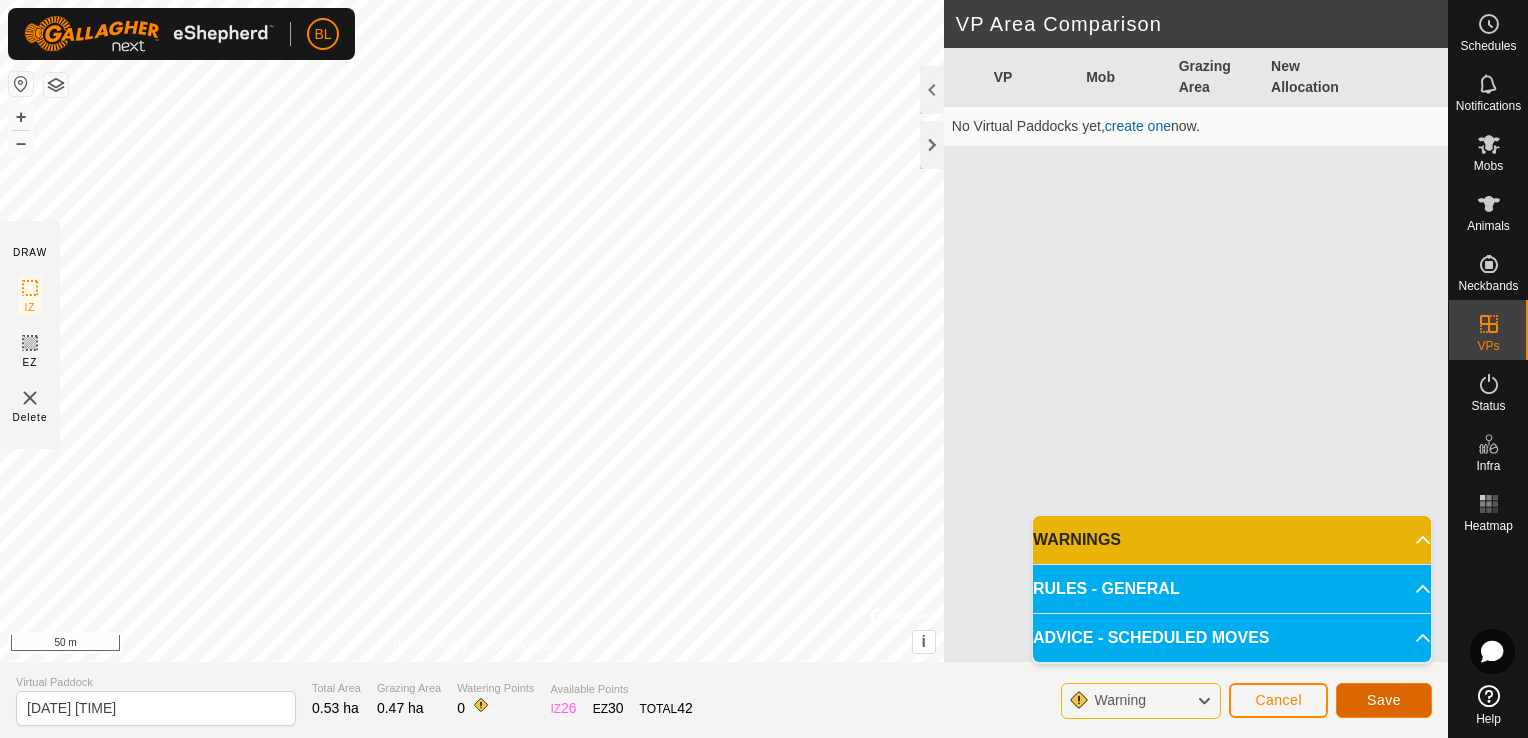 click on "Save" 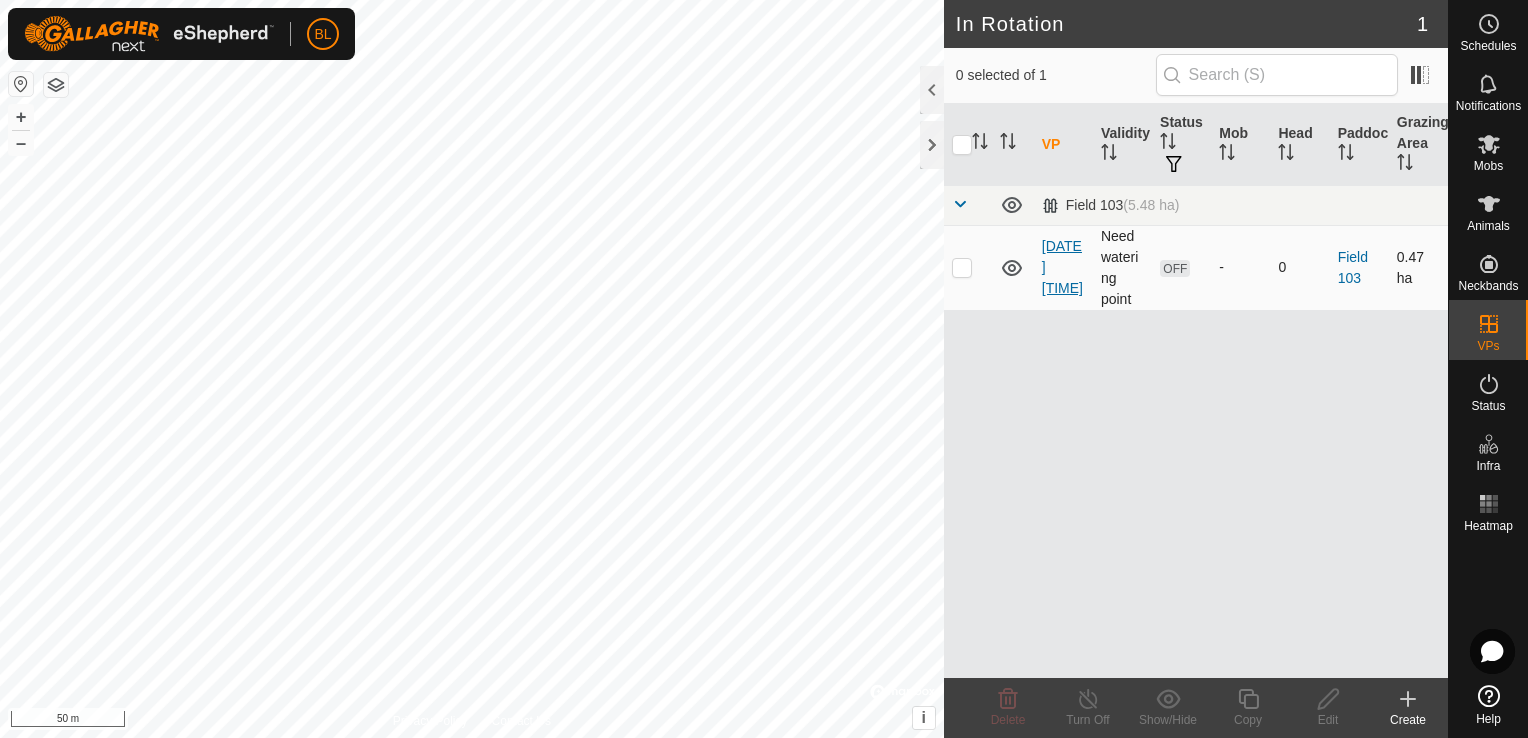click on "[DATE] [TIME]" at bounding box center [1062, 267] 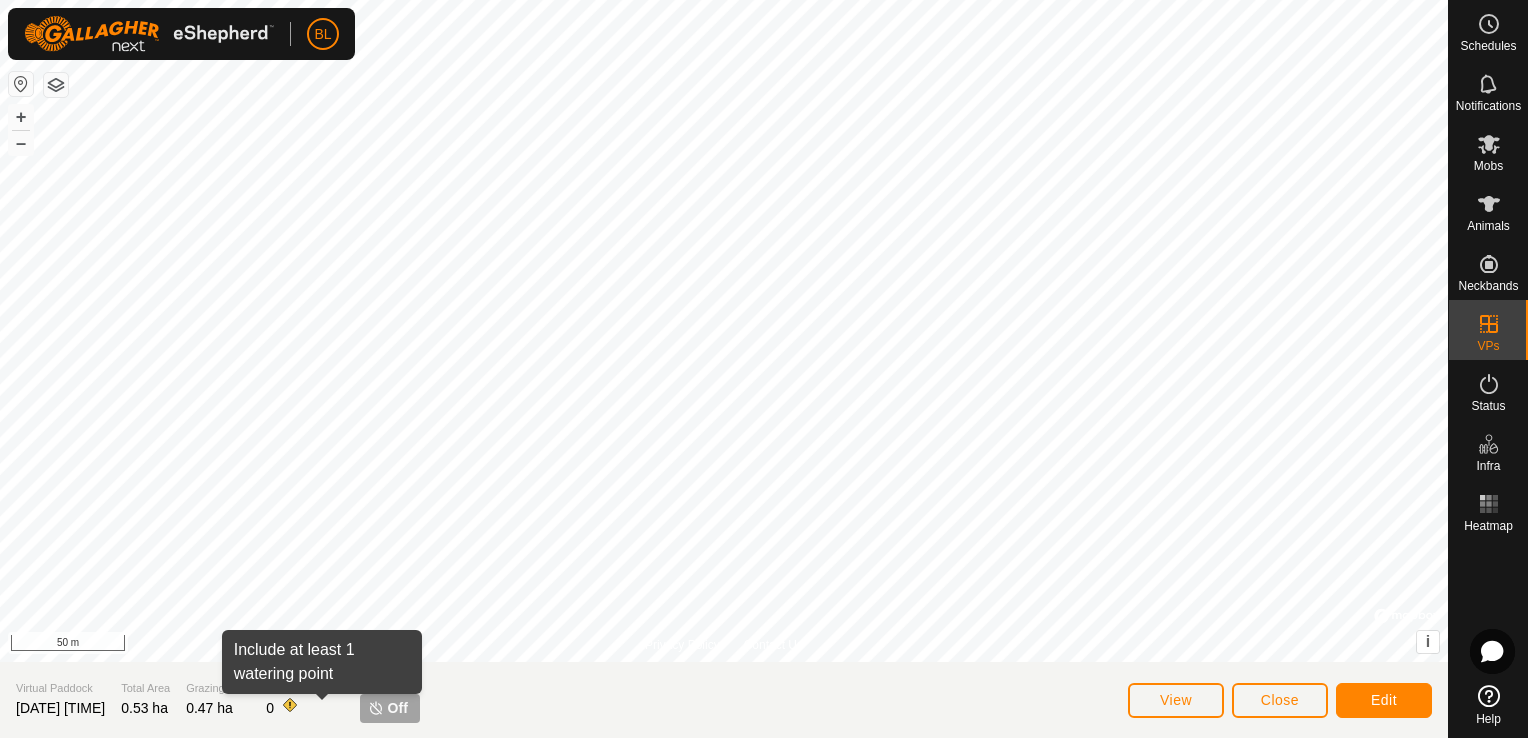 click 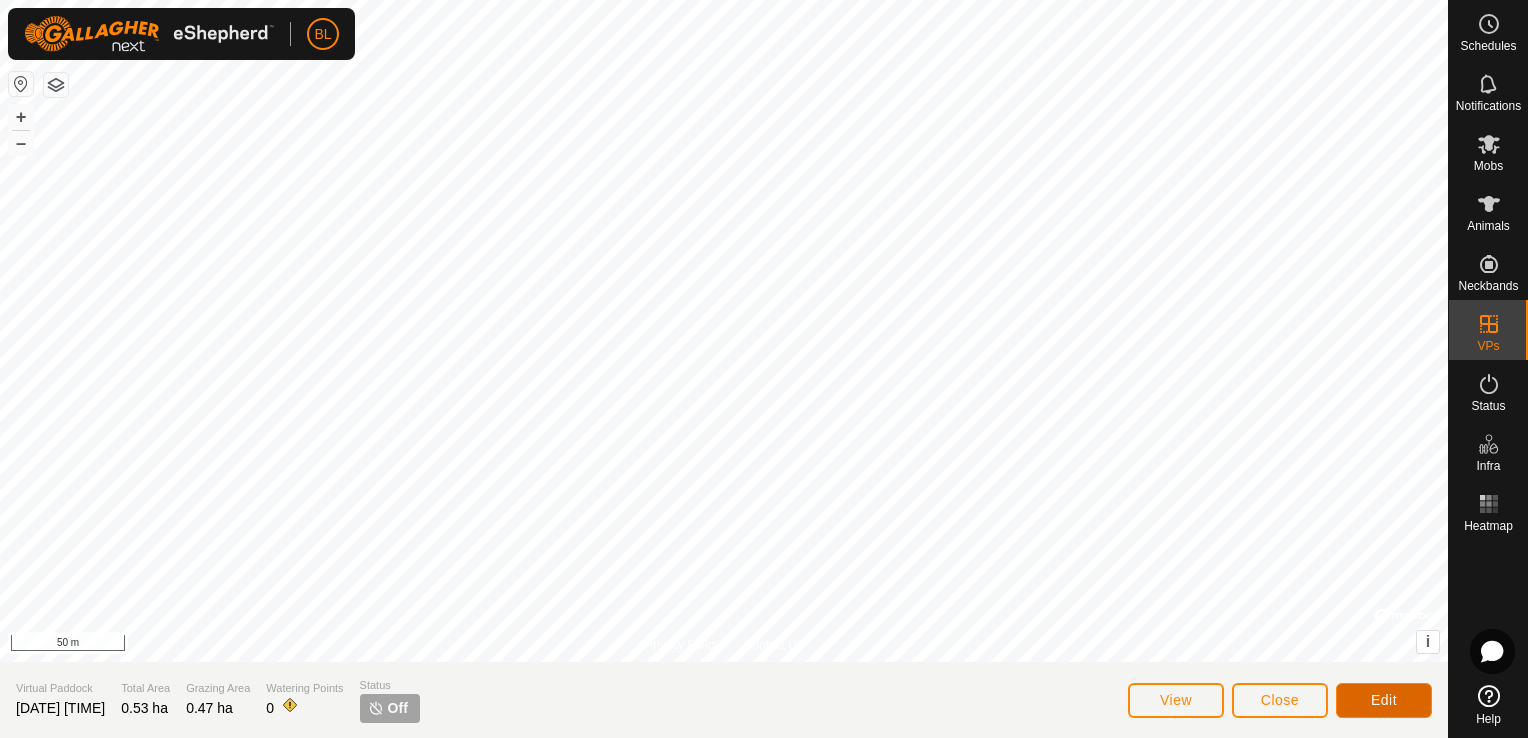 click on "Edit" 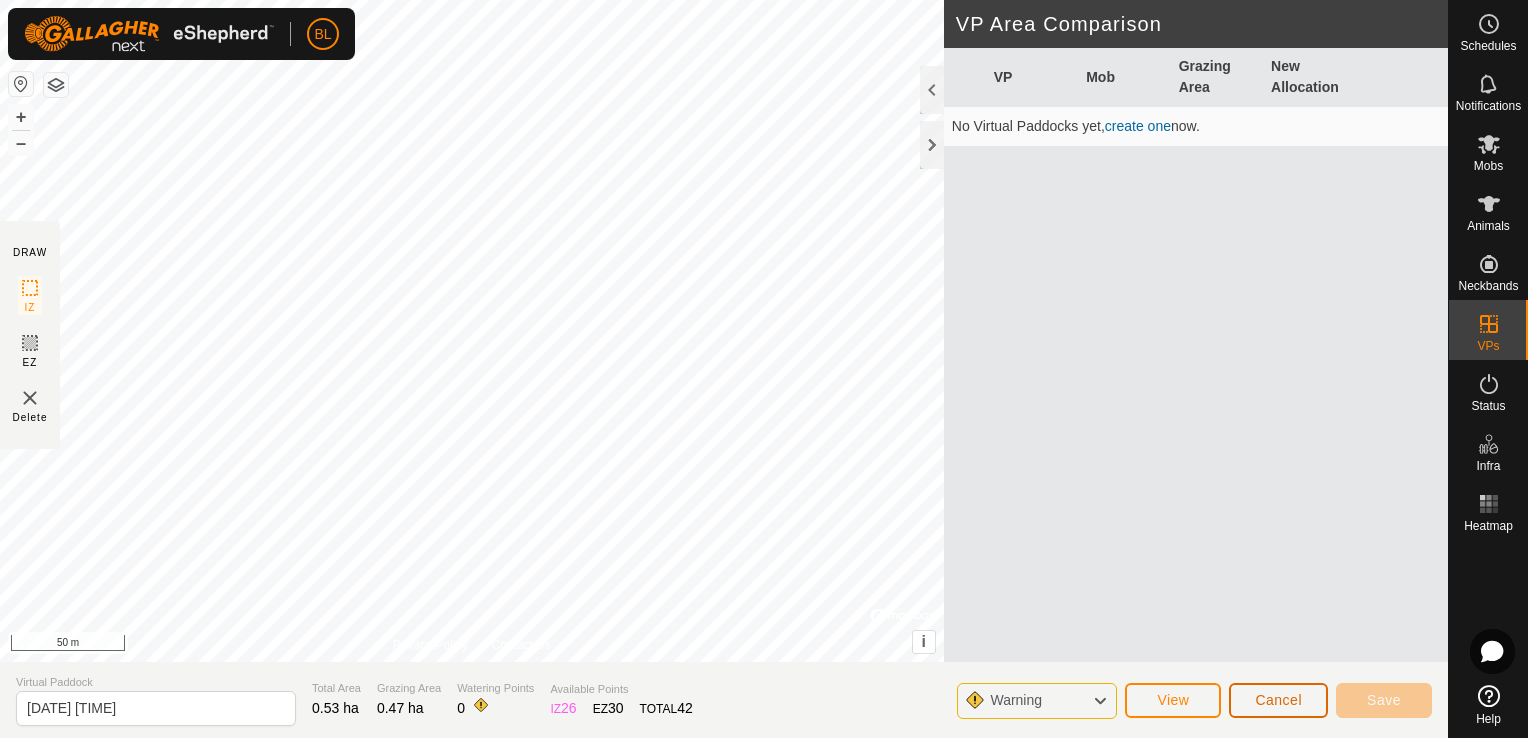 click on "Cancel" 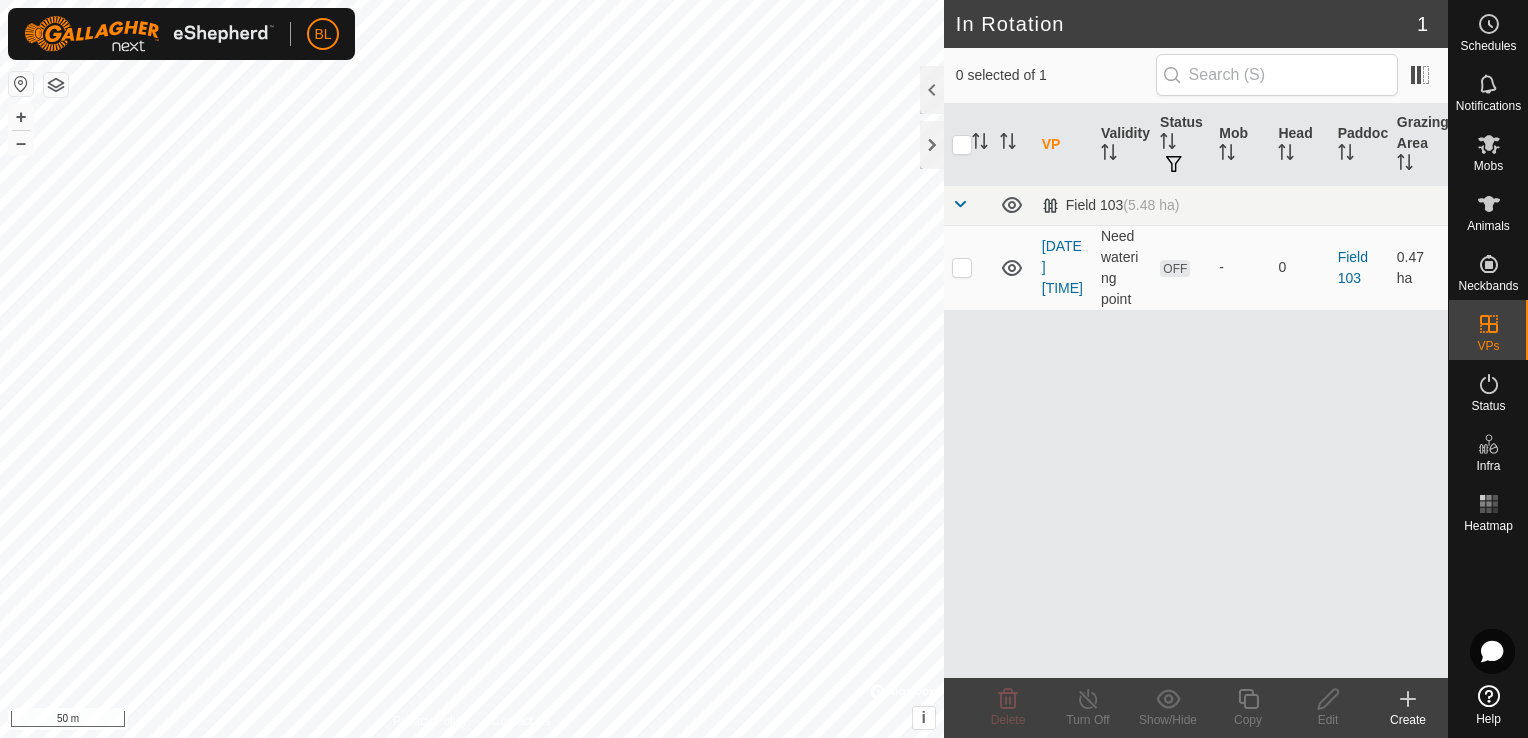 click 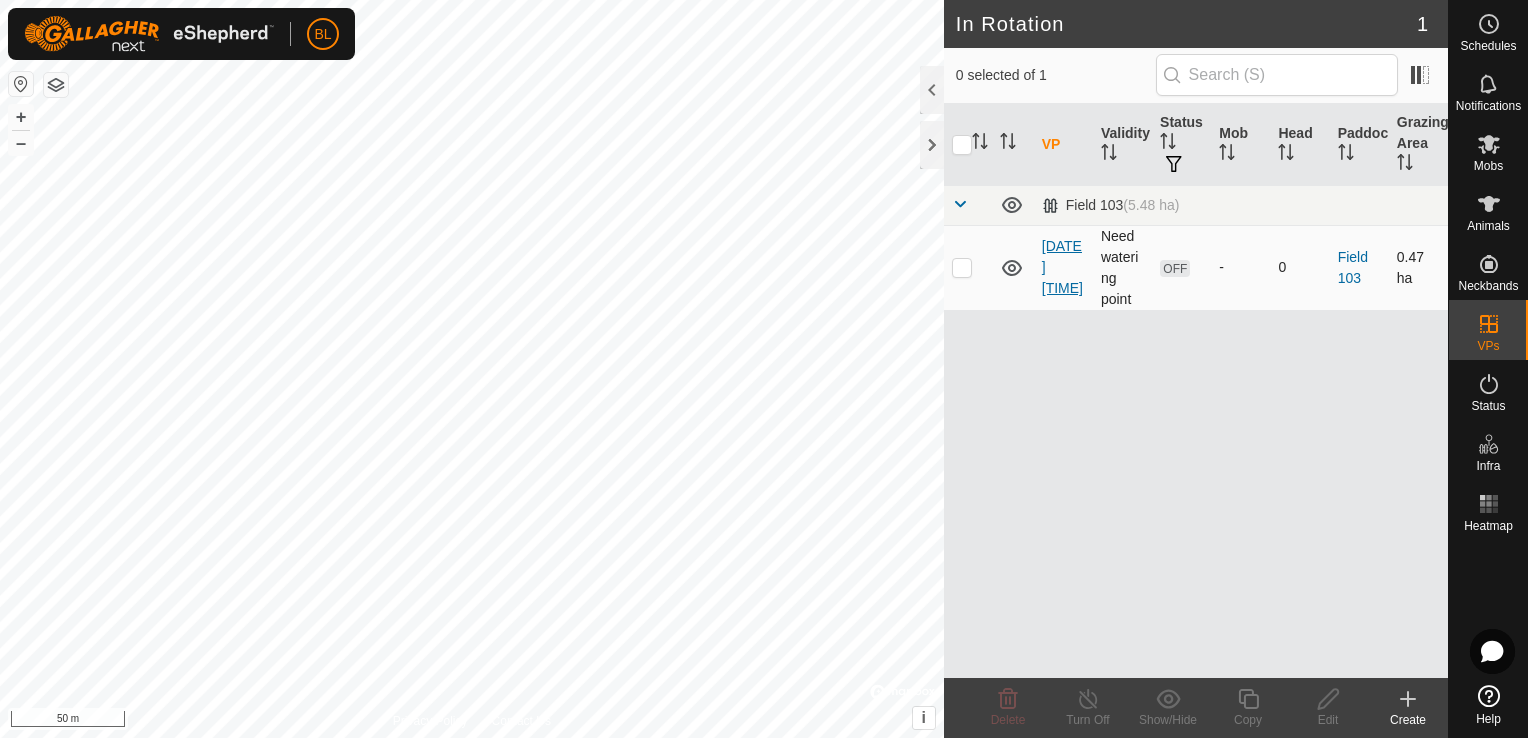 click on "[DATE] [TIME]" at bounding box center (1062, 267) 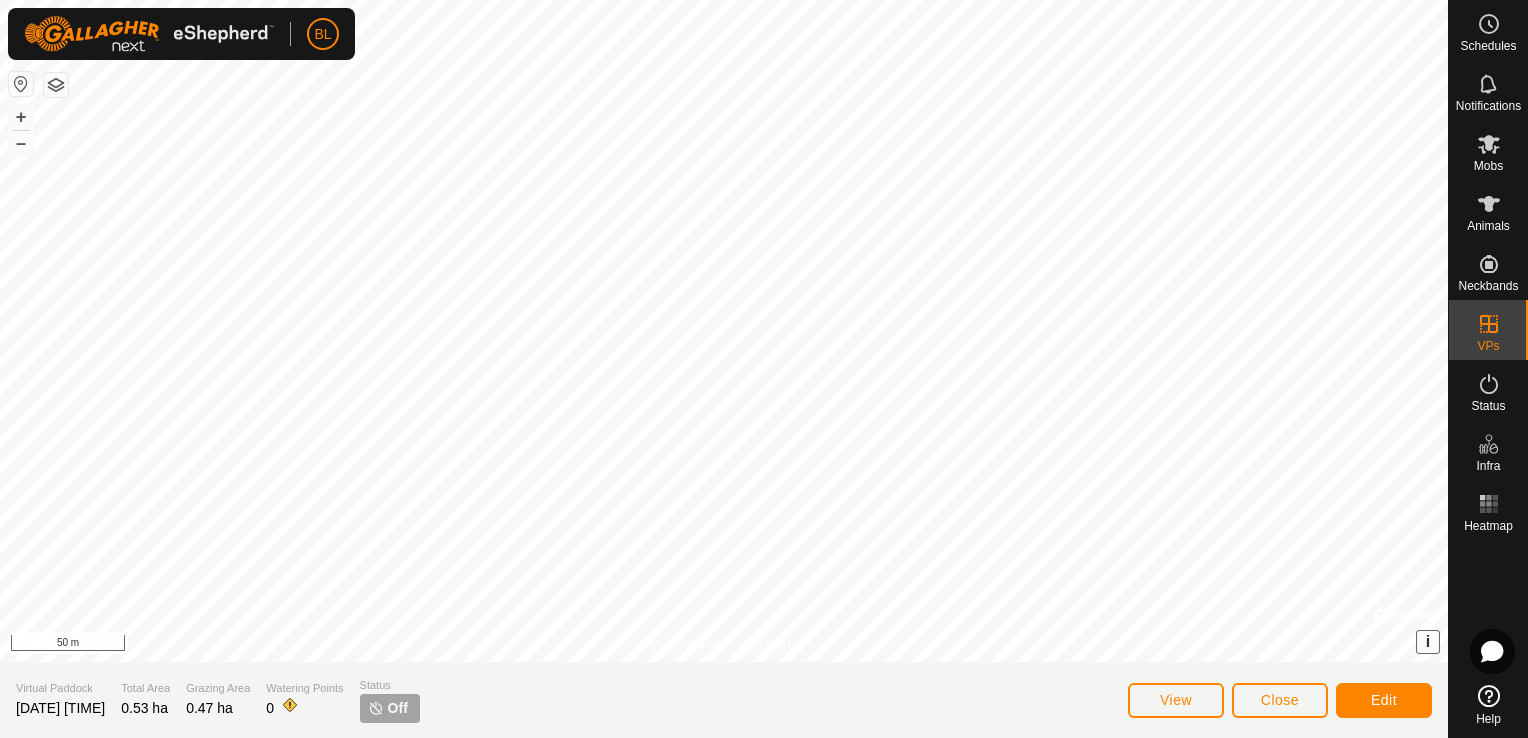 click on "i" at bounding box center [1428, 641] 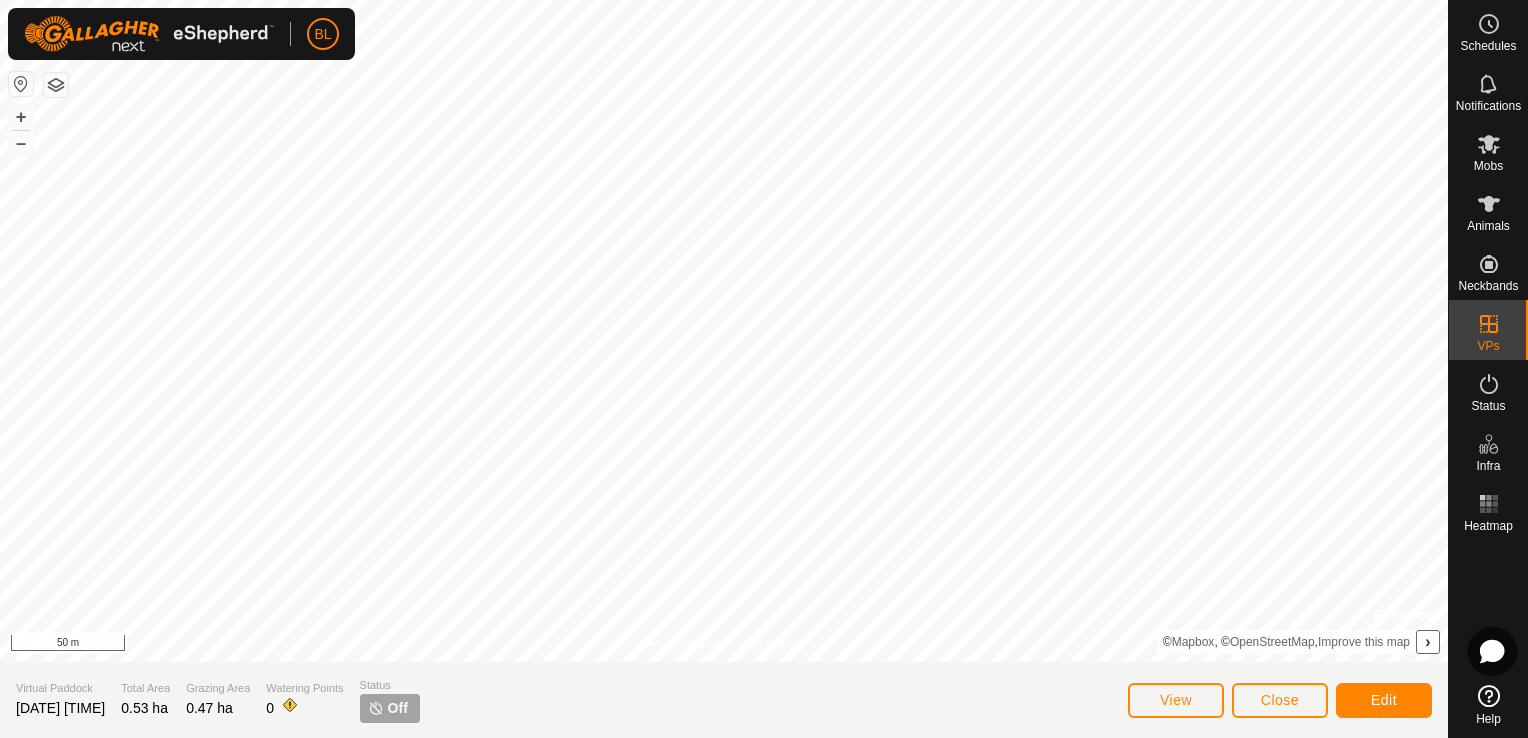 click 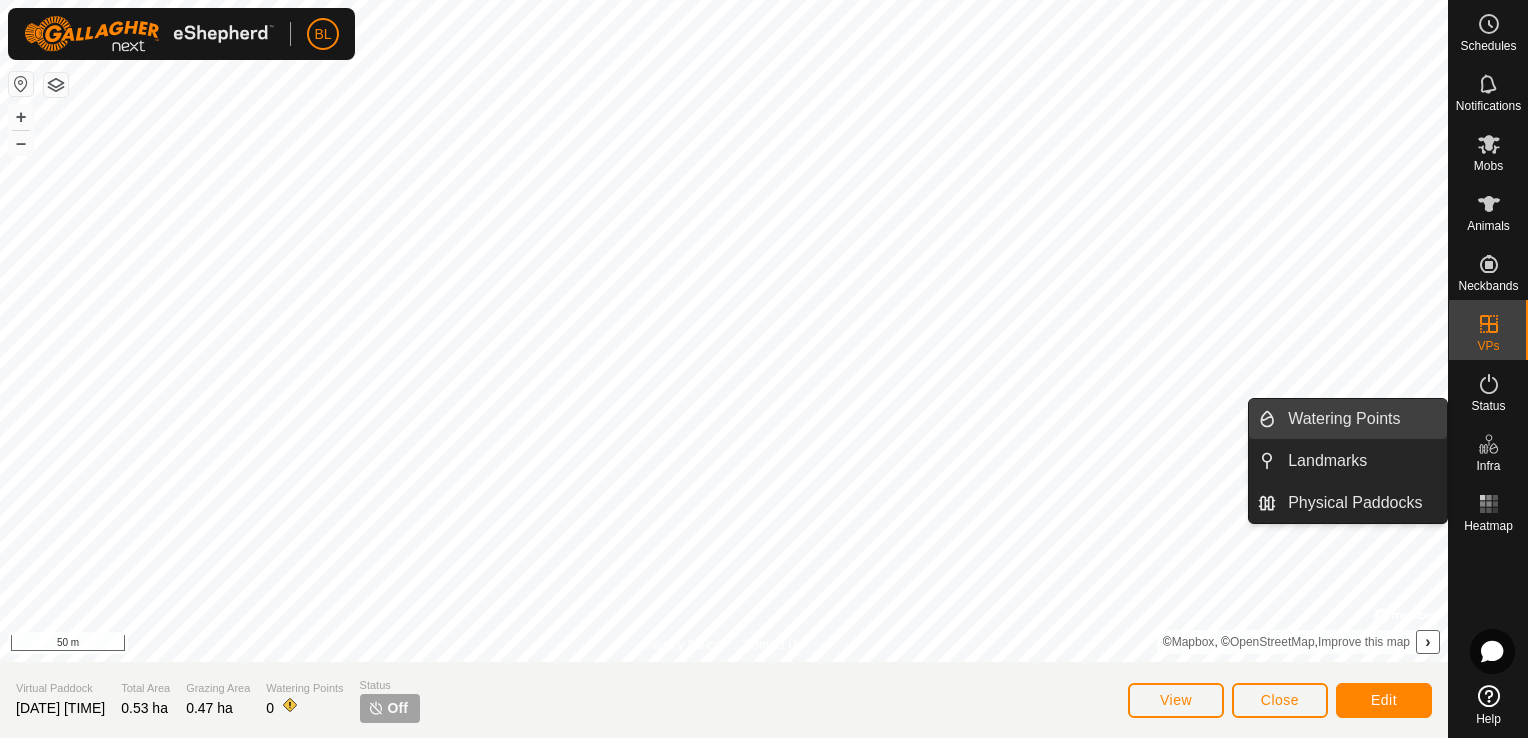 click on "Watering Points" at bounding box center [1361, 419] 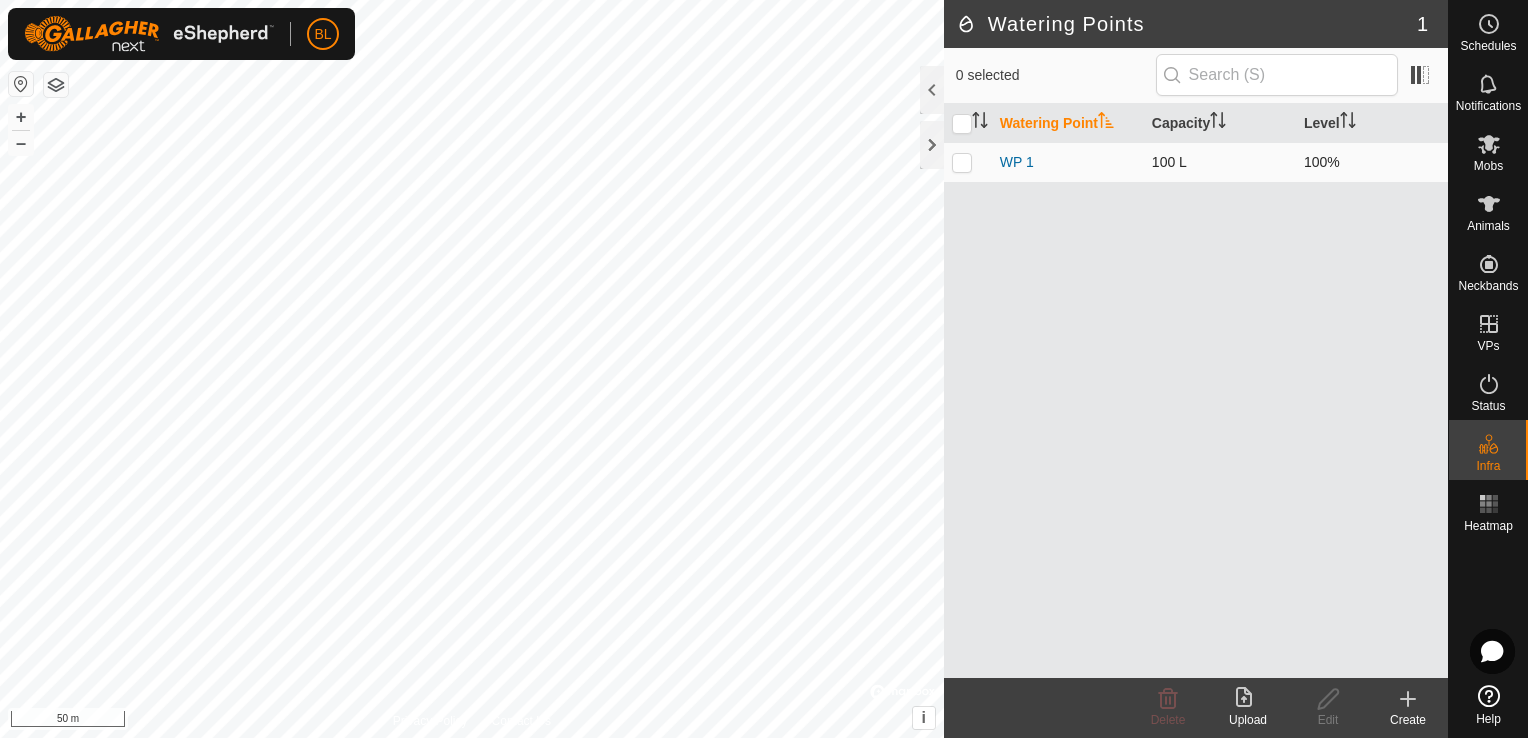 click at bounding box center (962, 162) 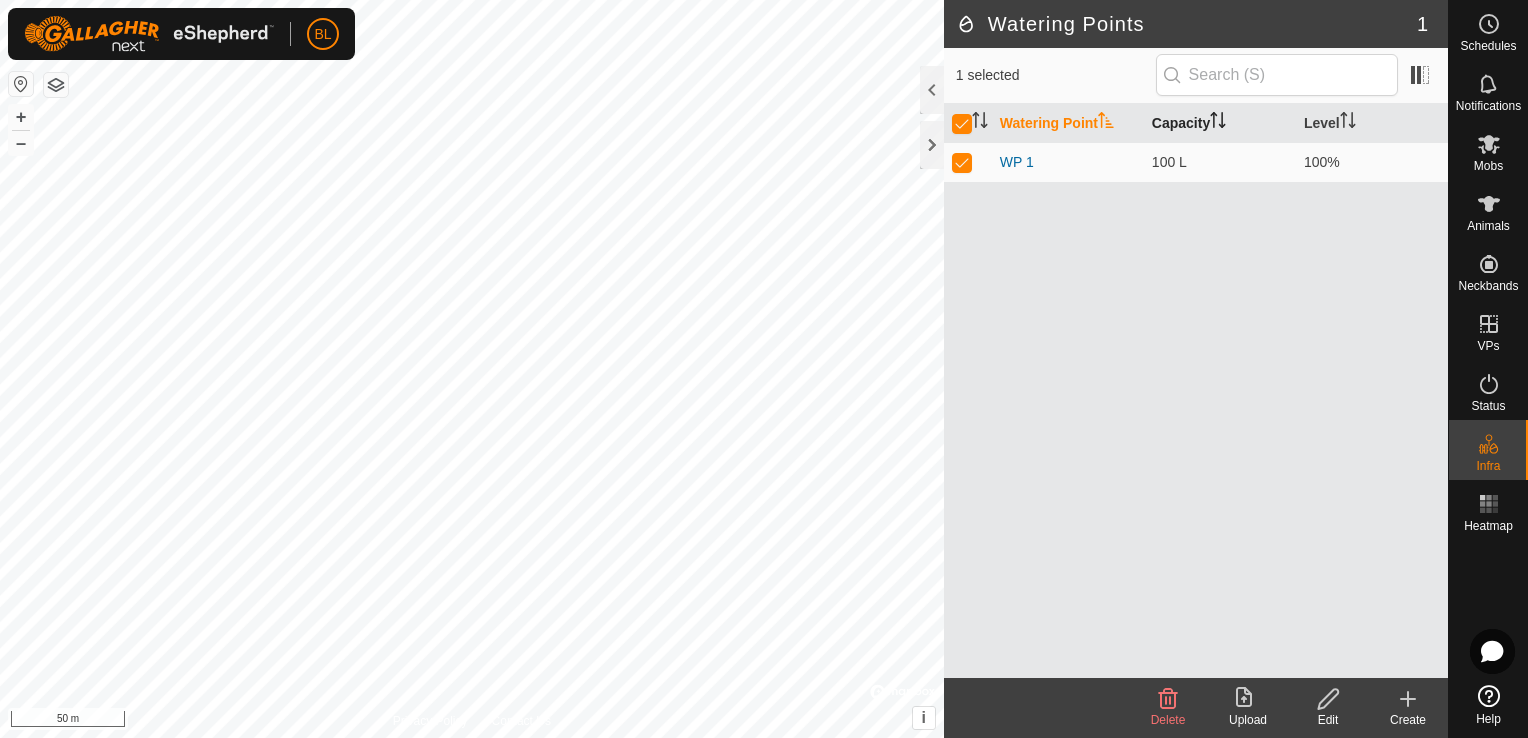 click 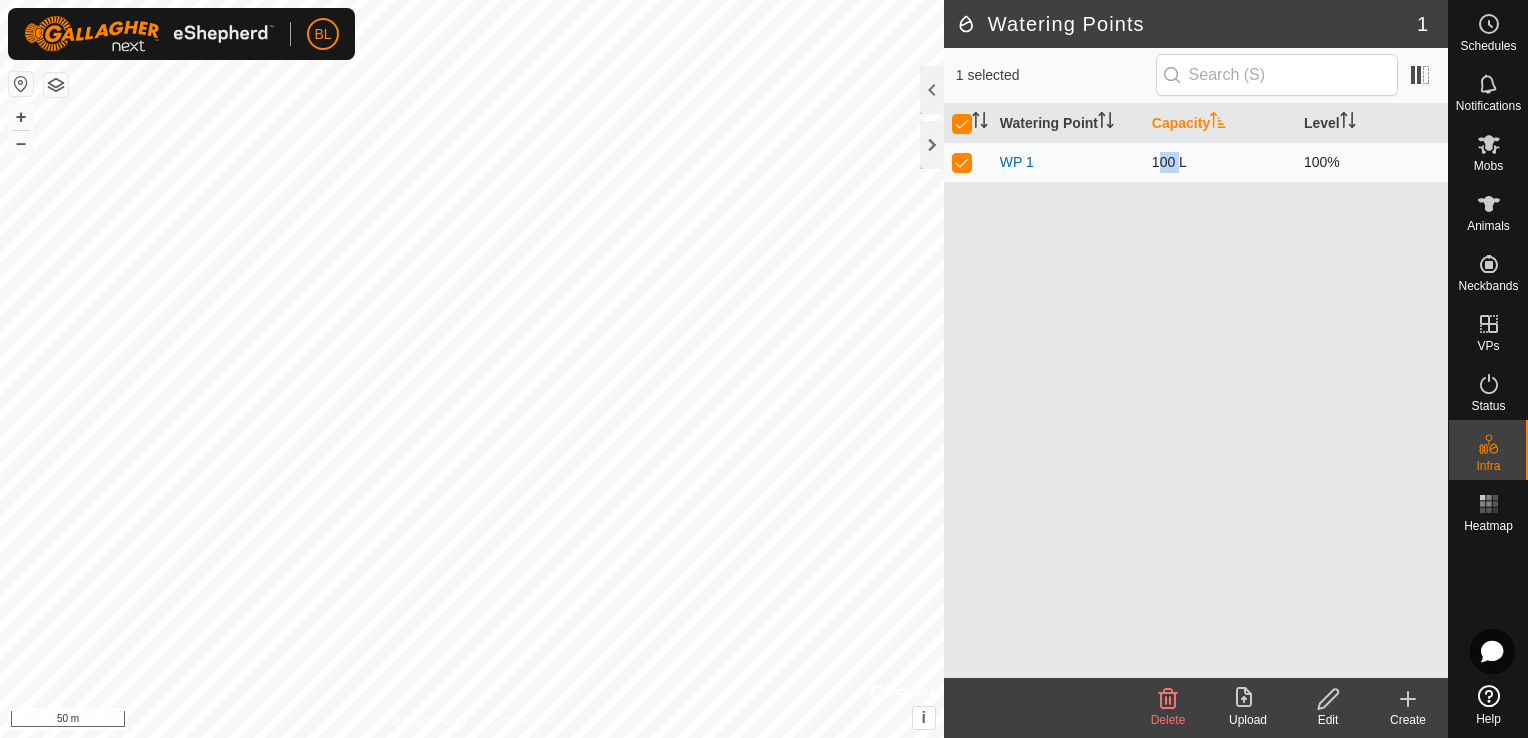 drag, startPoint x: 1174, startPoint y: 159, endPoint x: 1146, endPoint y: 166, distance: 28.86174 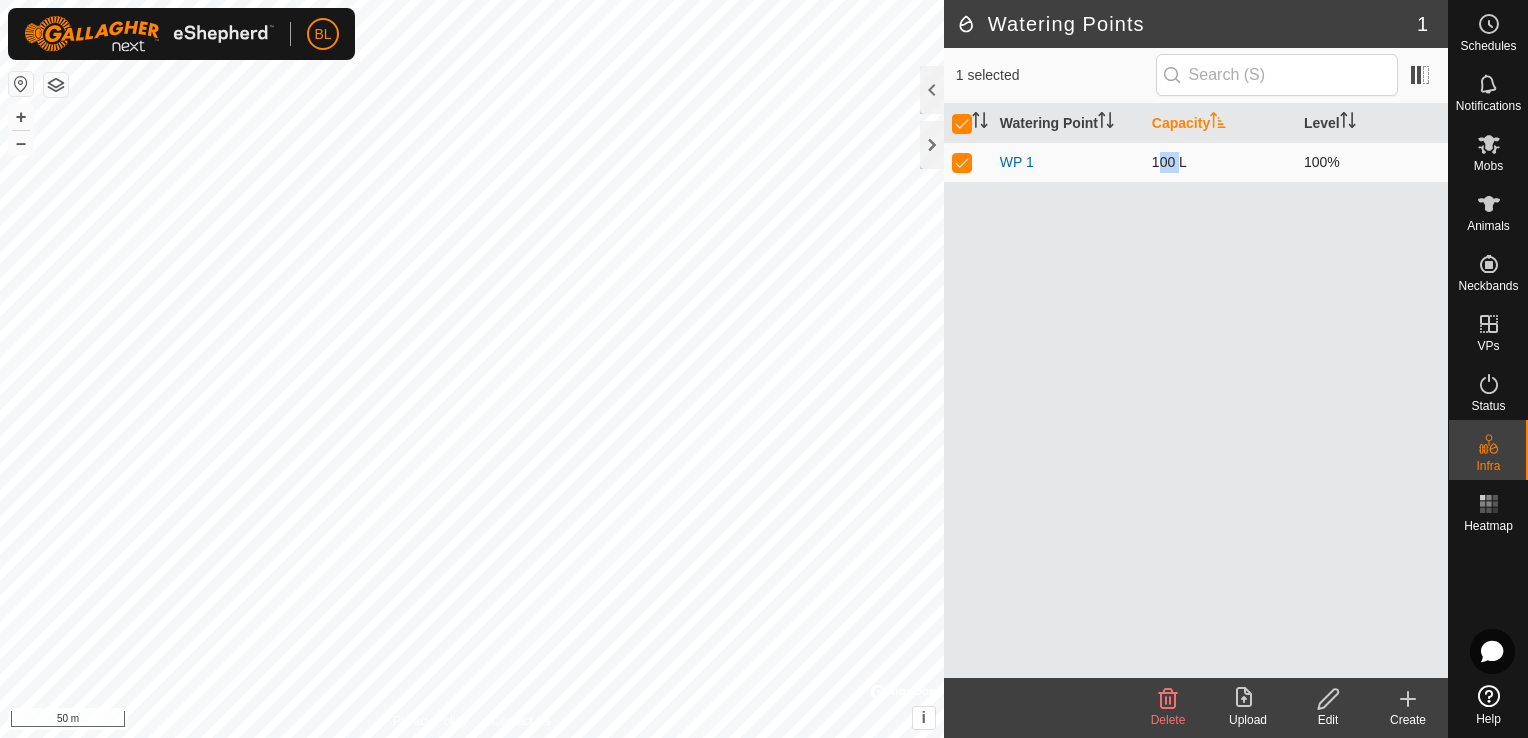 click on "100 L" at bounding box center [1220, 162] 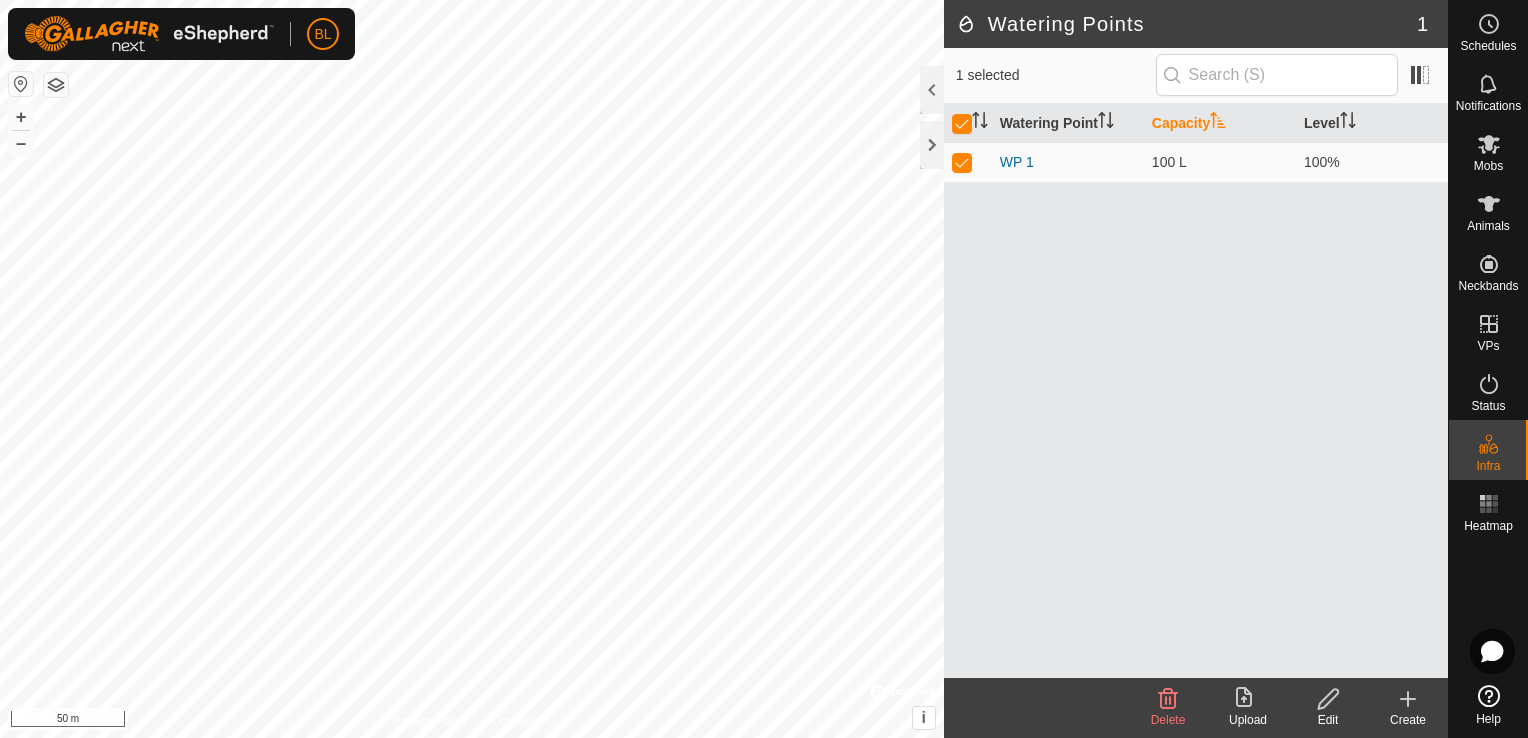 drag, startPoint x: 1146, startPoint y: 166, endPoint x: 1177, endPoint y: 275, distance: 113.32255 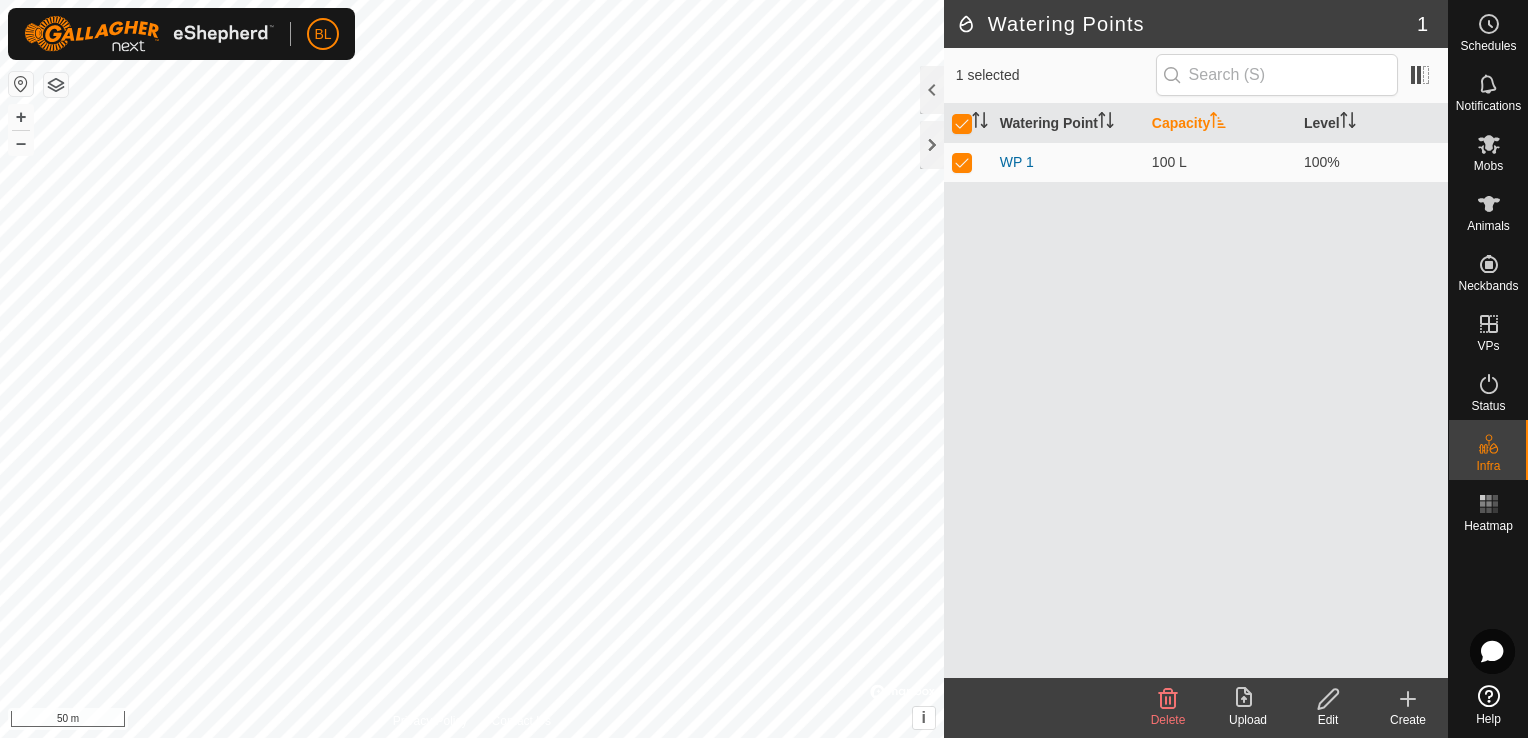 click on "Watering Point   Capacity   Level   WP 1   100 L   100%" at bounding box center (1196, 391) 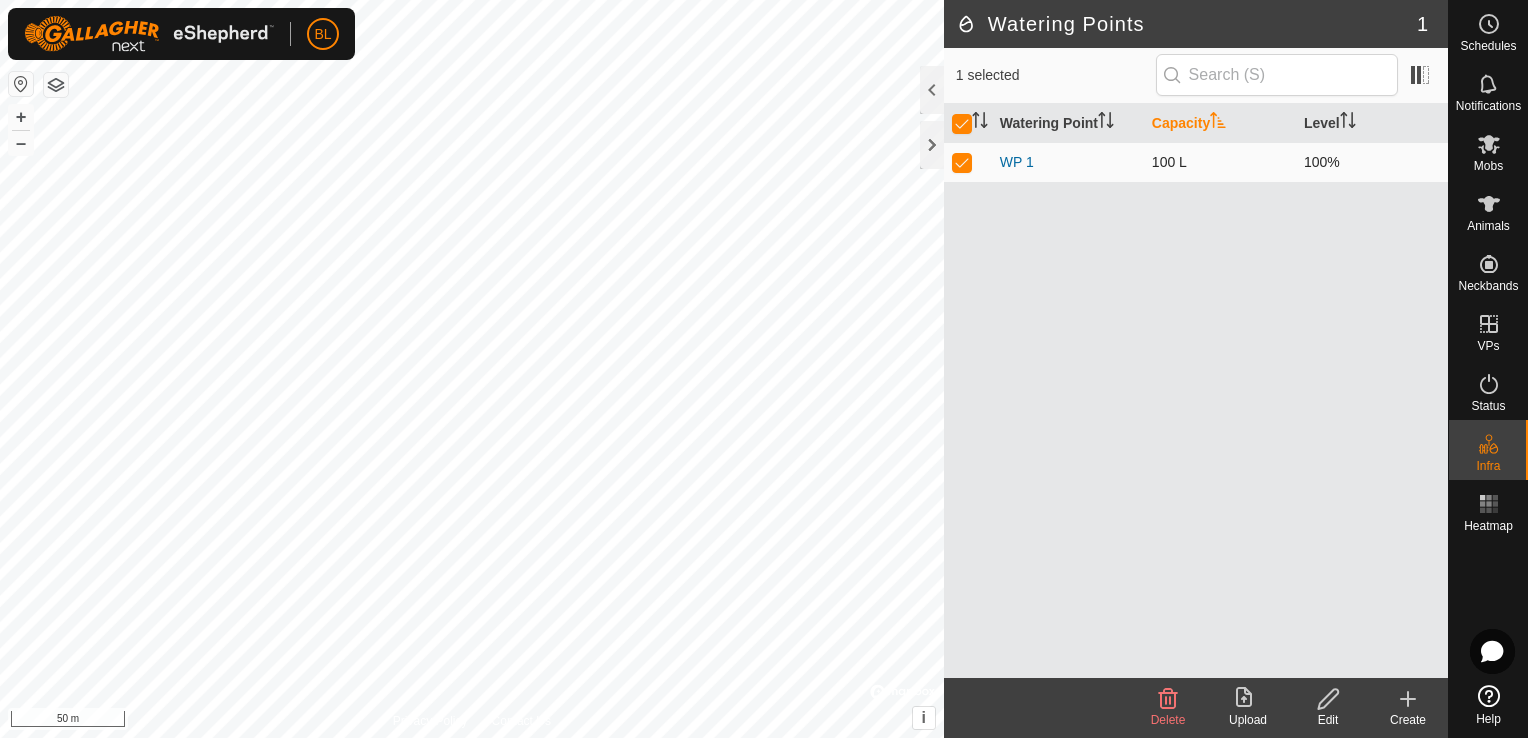 click on "100 L" at bounding box center [1220, 162] 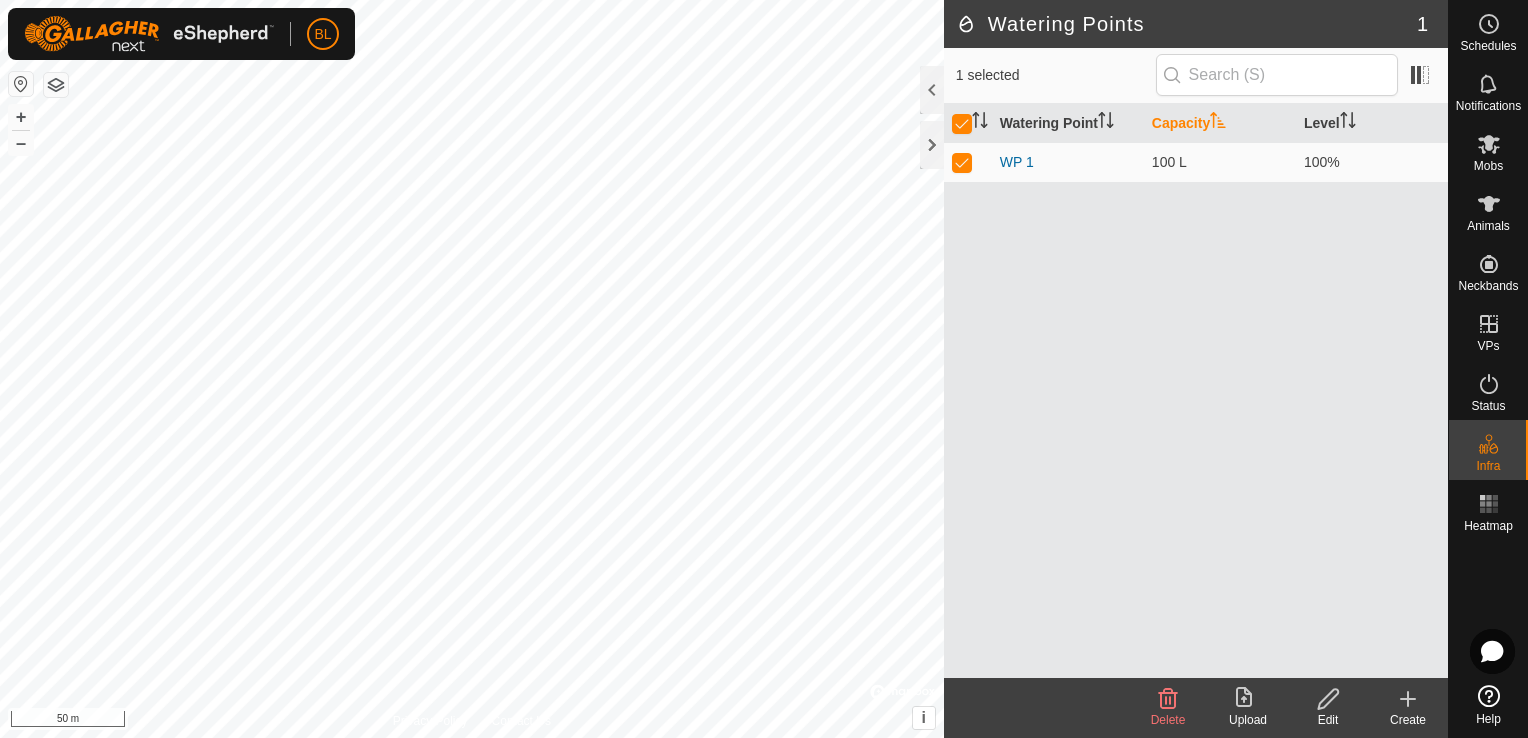 click 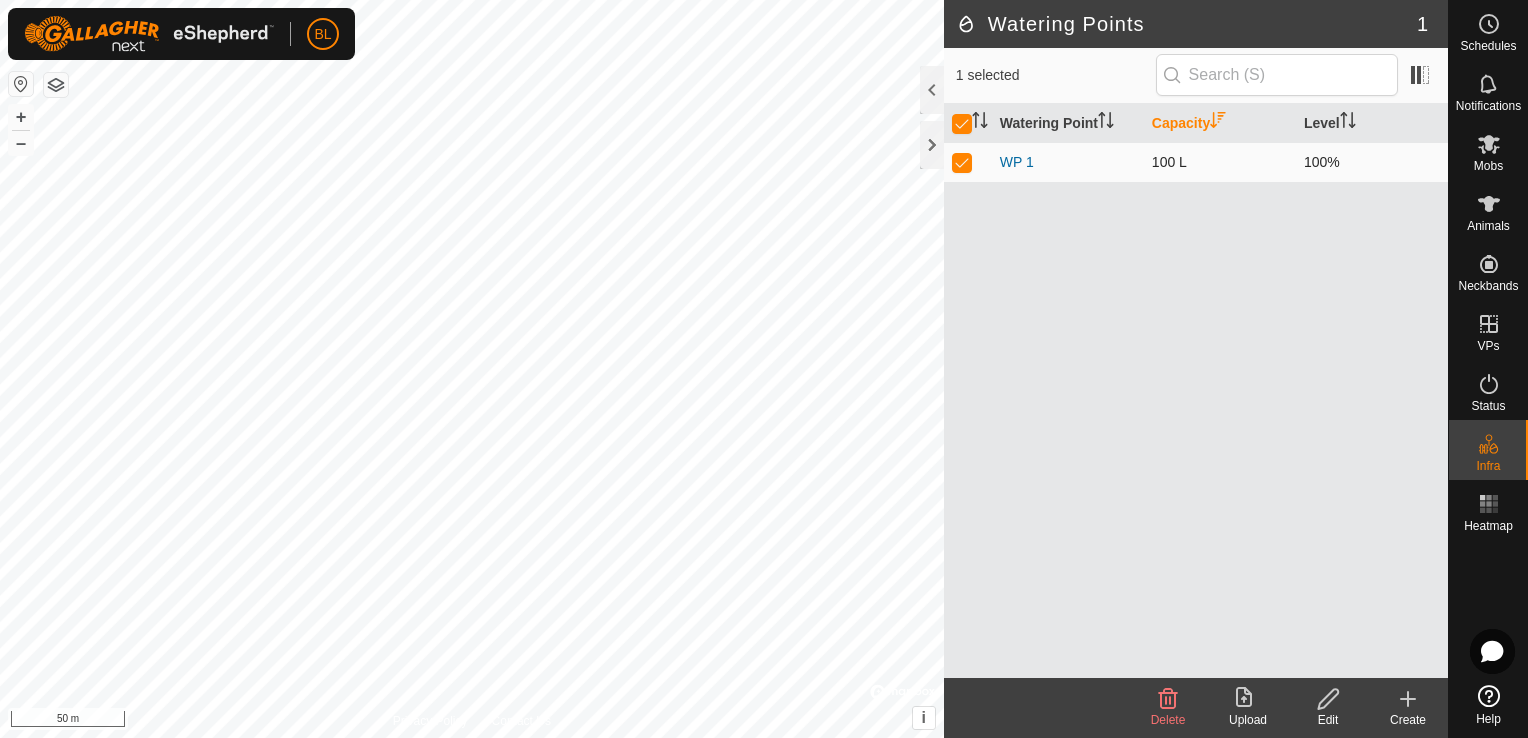 click on "100 L" at bounding box center (1220, 162) 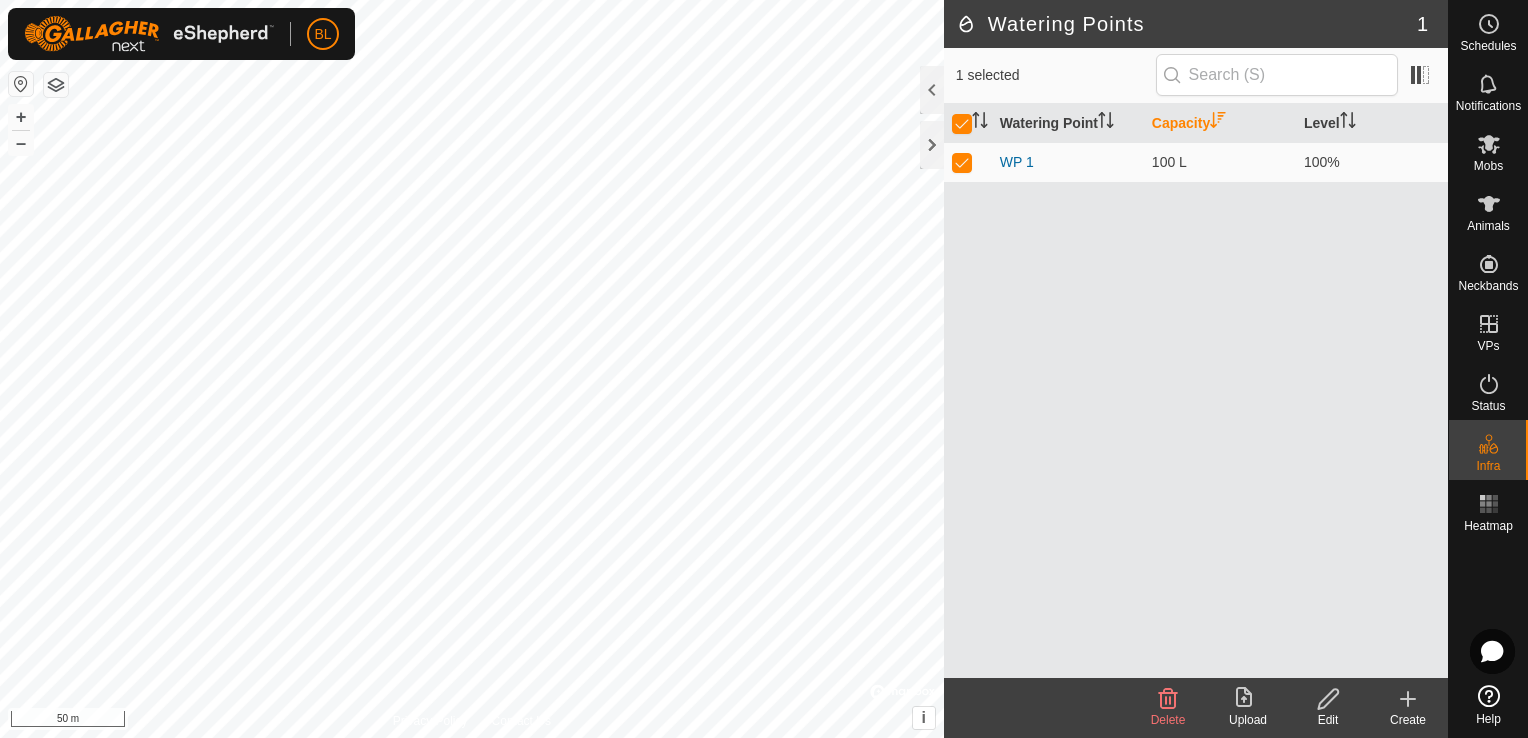 click 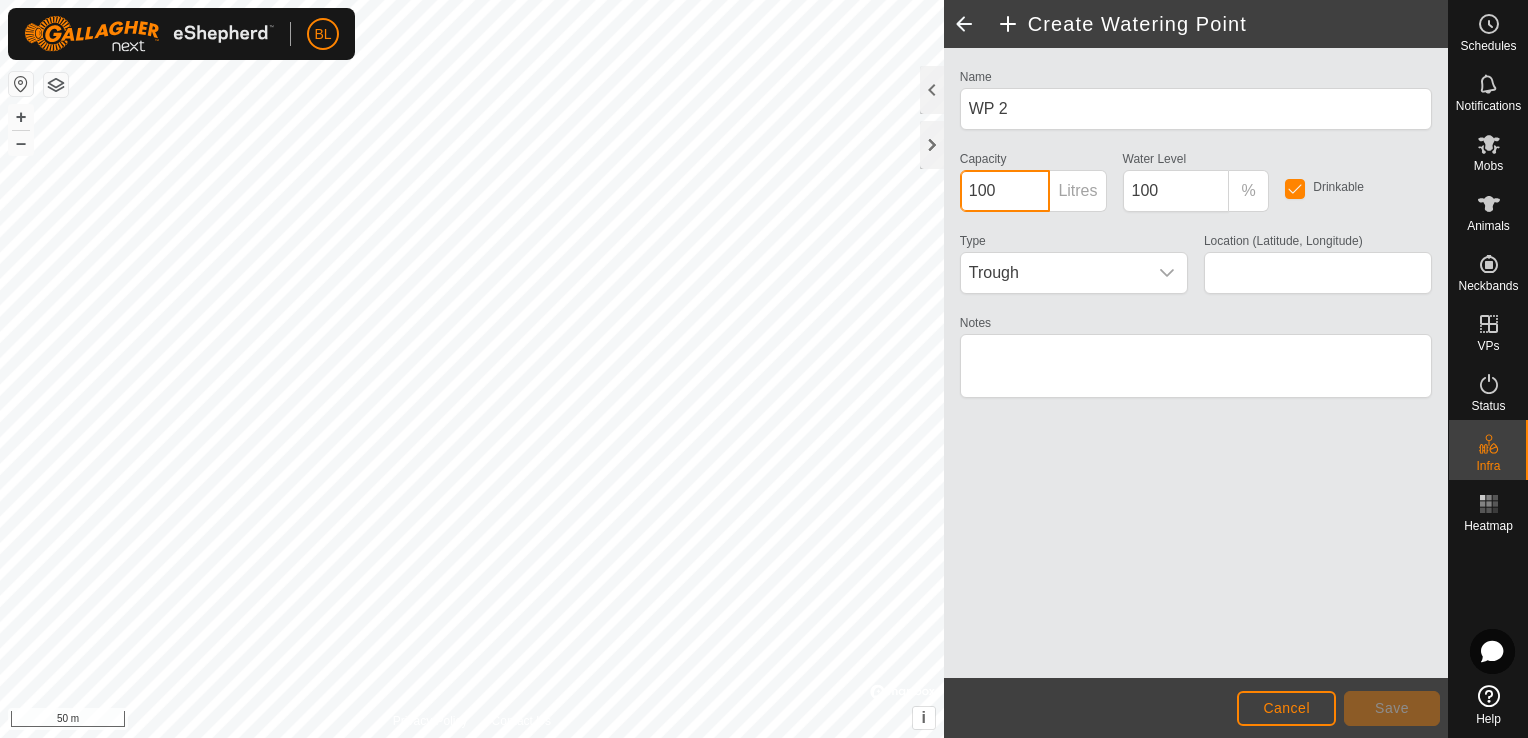 click on "100" at bounding box center (1005, 191) 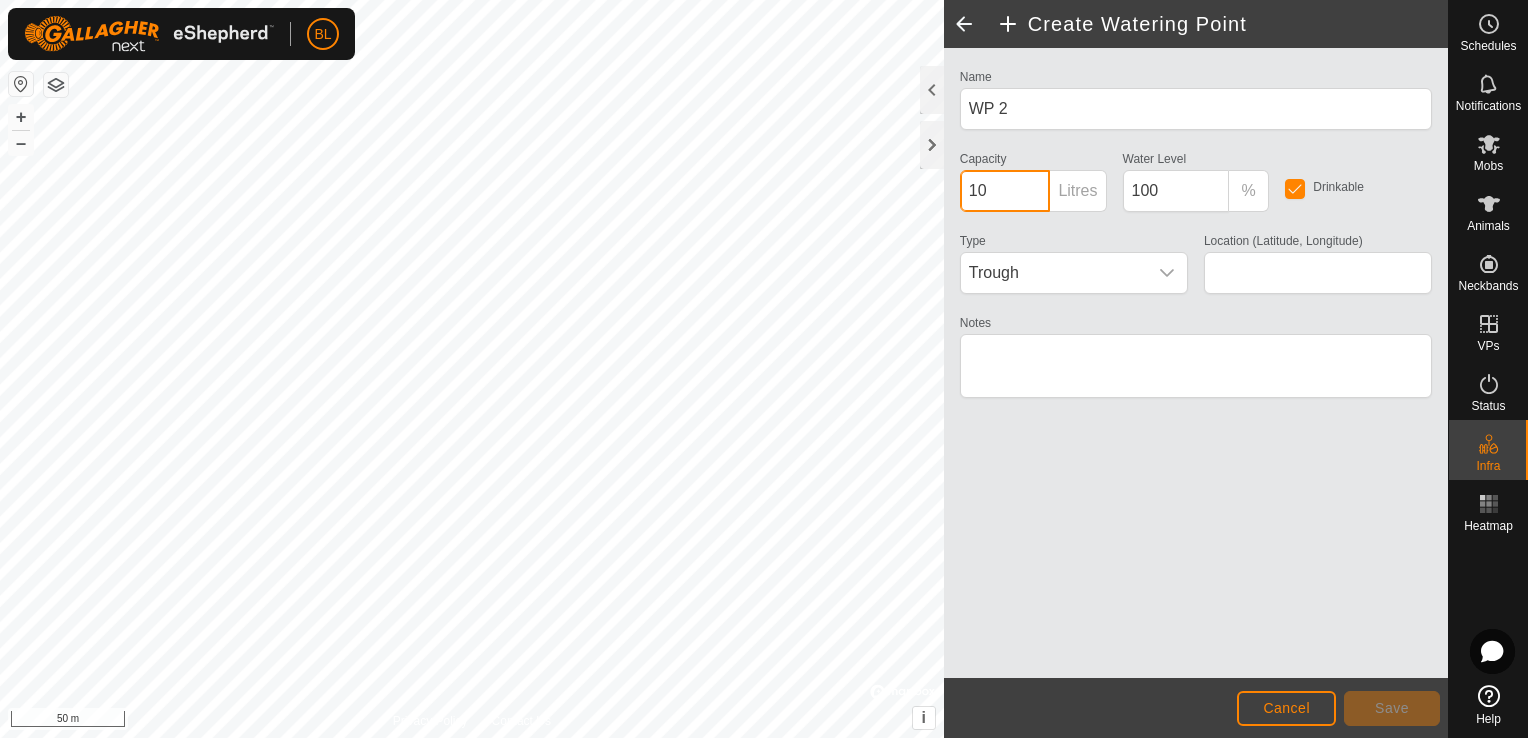 type on "1" 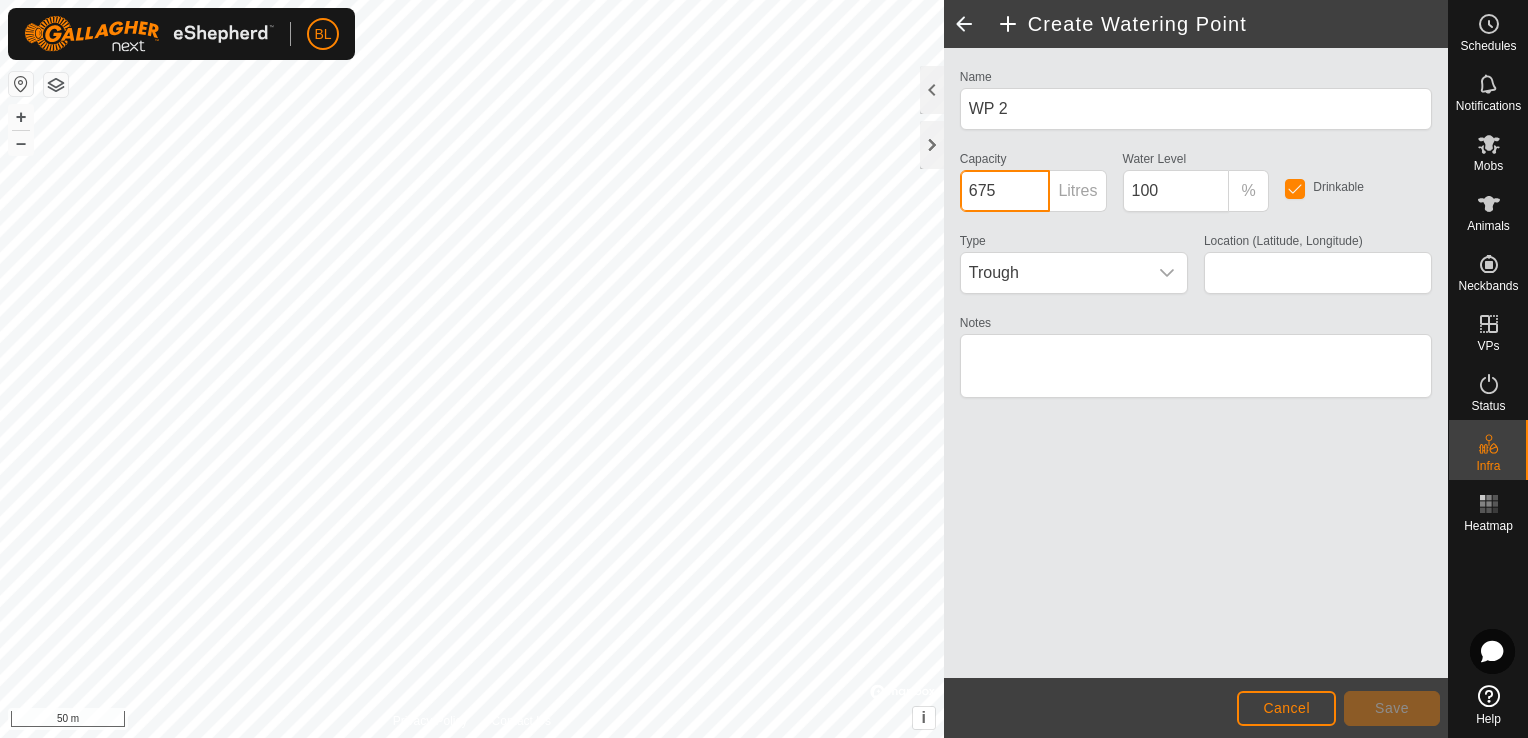 type on "675" 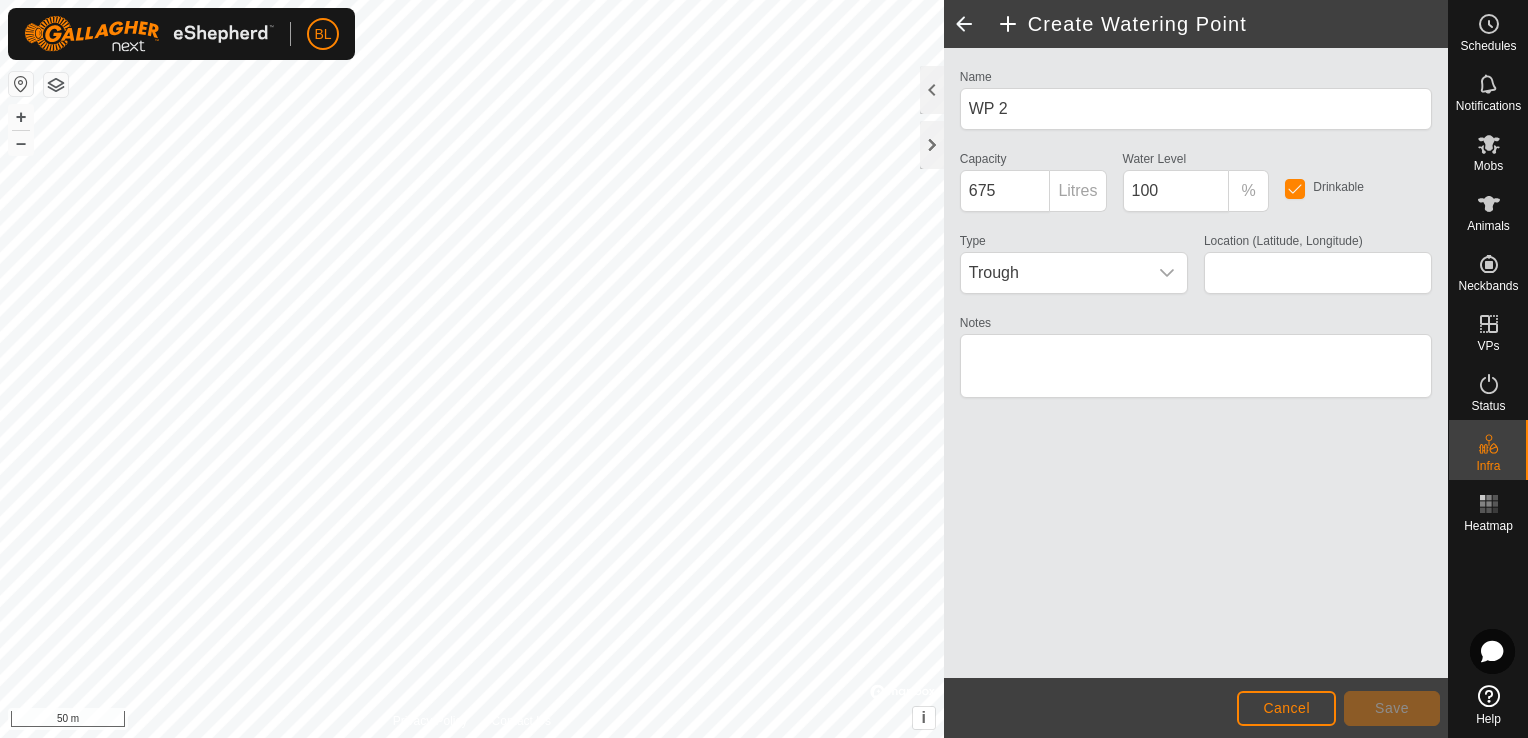 type on "[COORDINATES]" 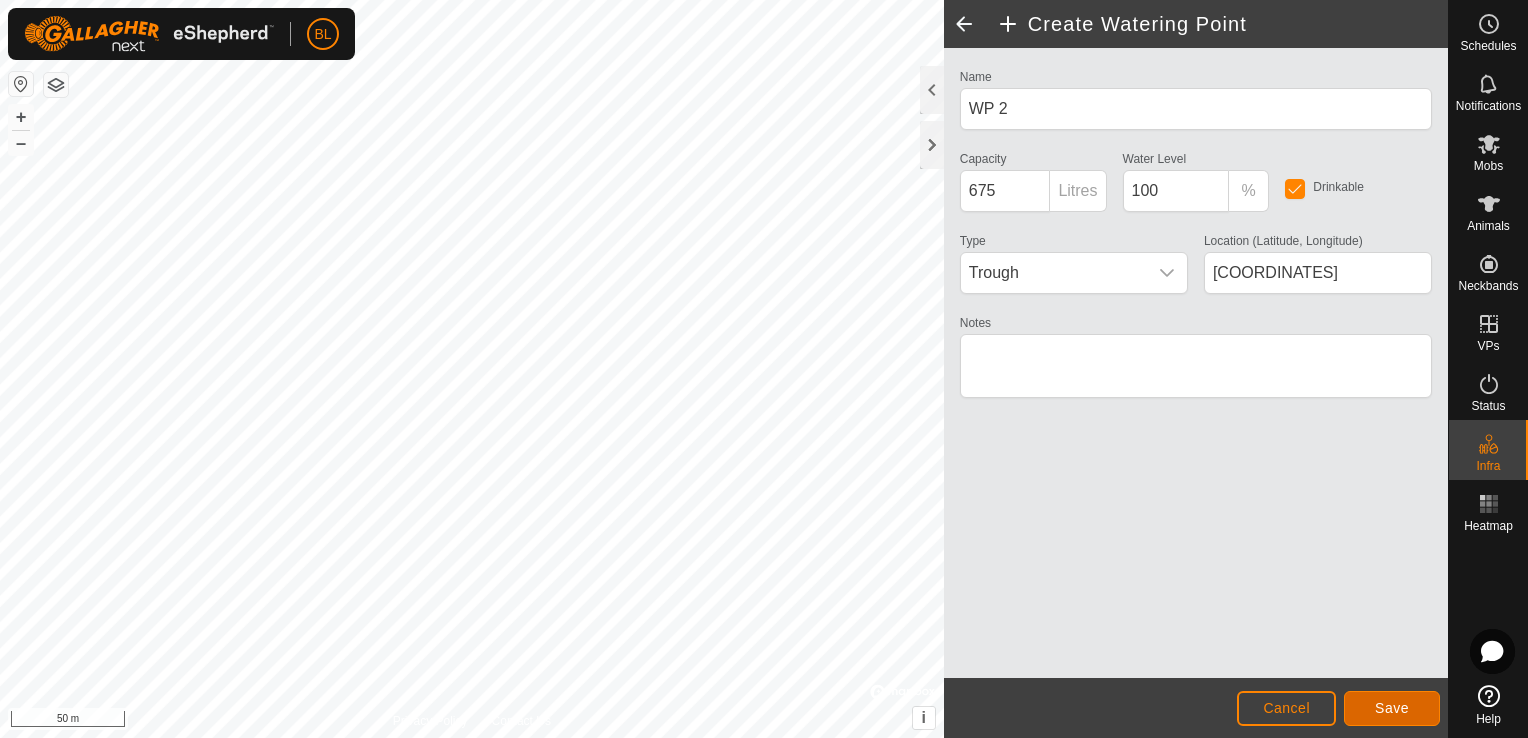 click on "Save" 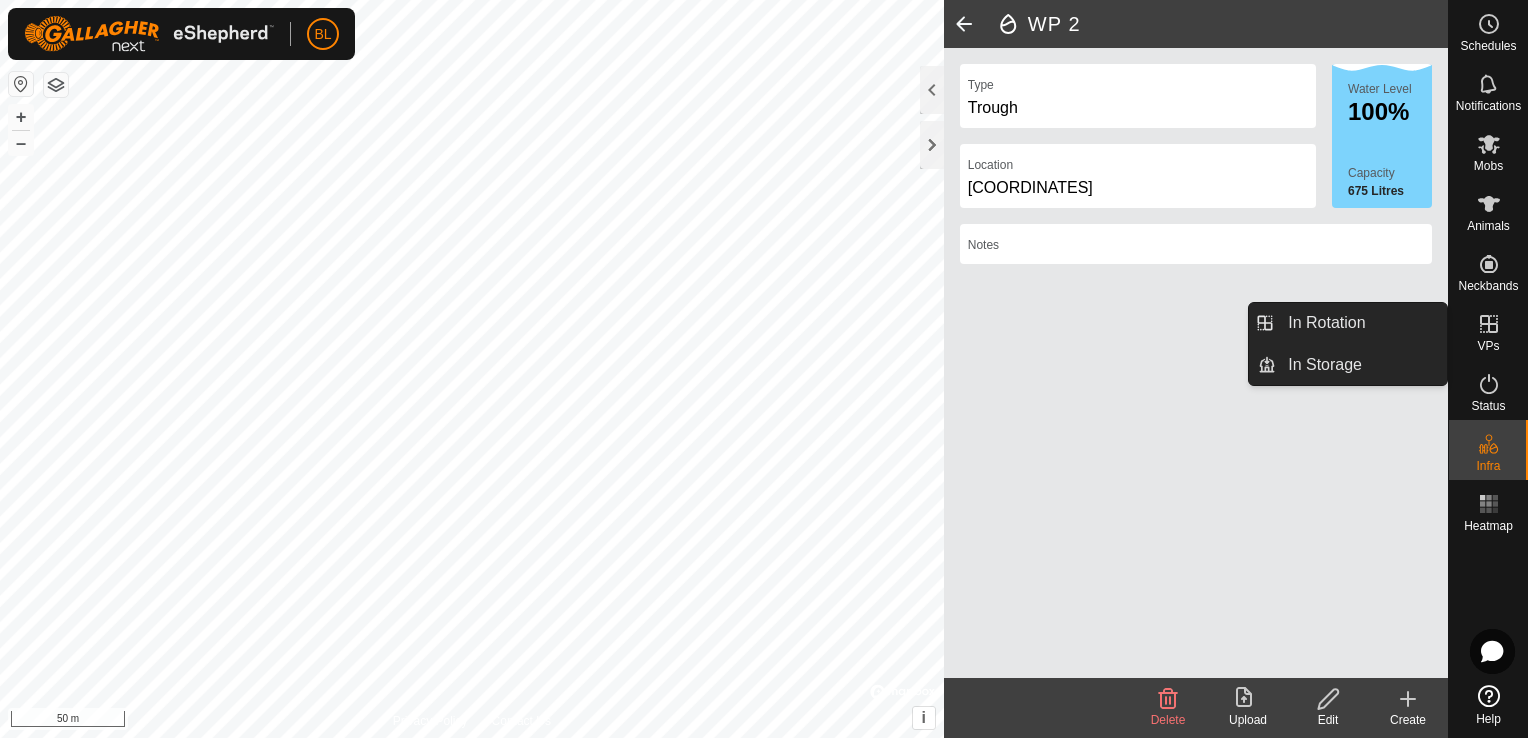 click 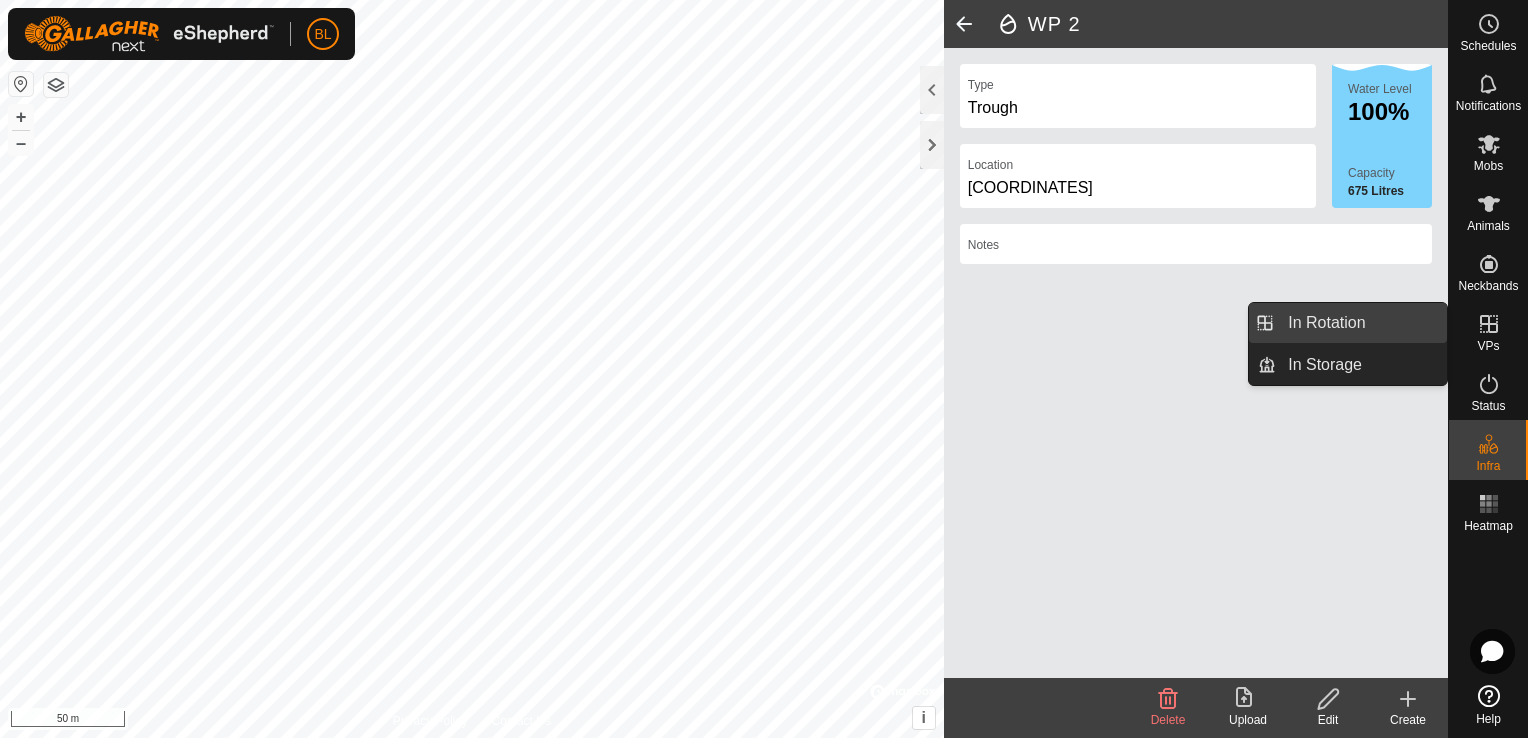 click on "In Rotation" at bounding box center [1361, 323] 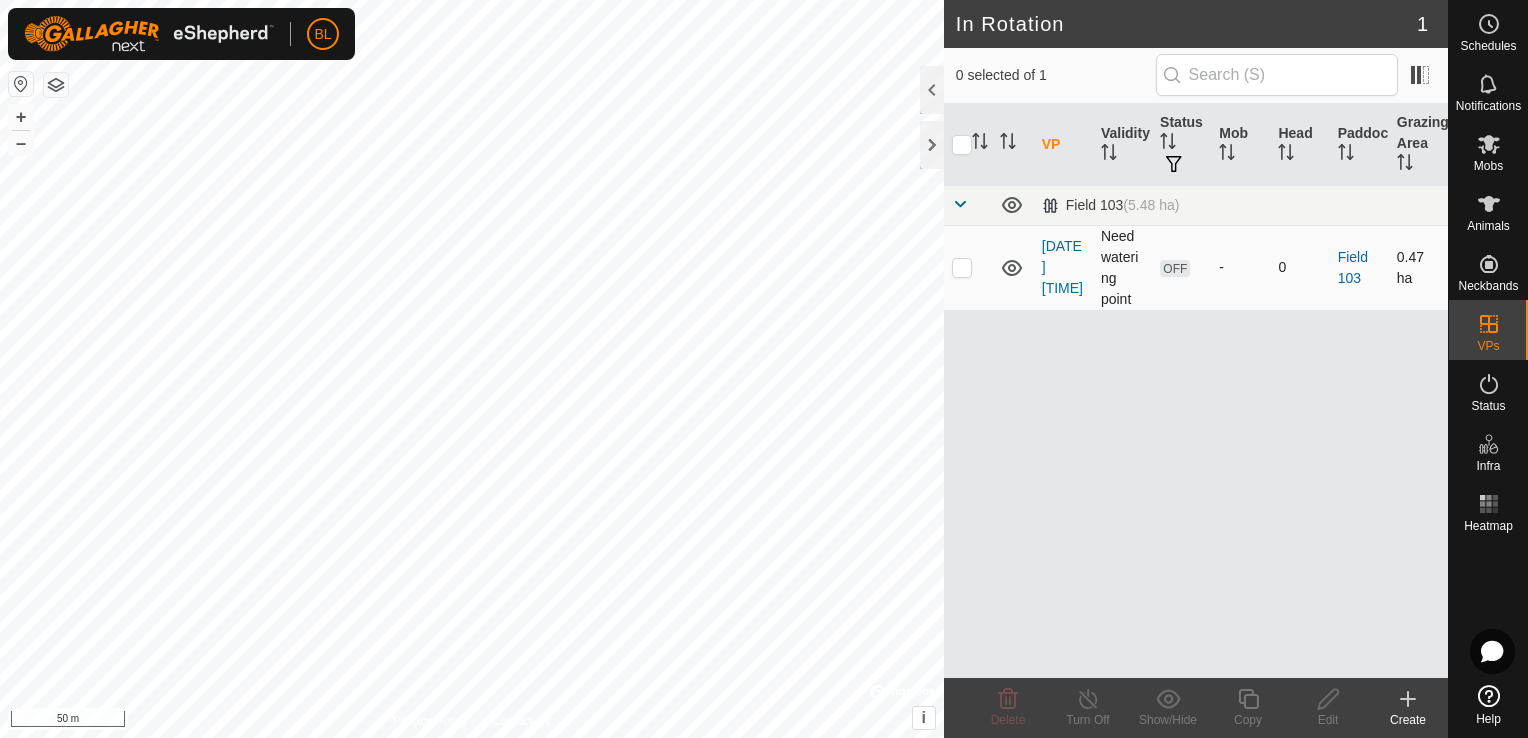 click at bounding box center (962, 267) 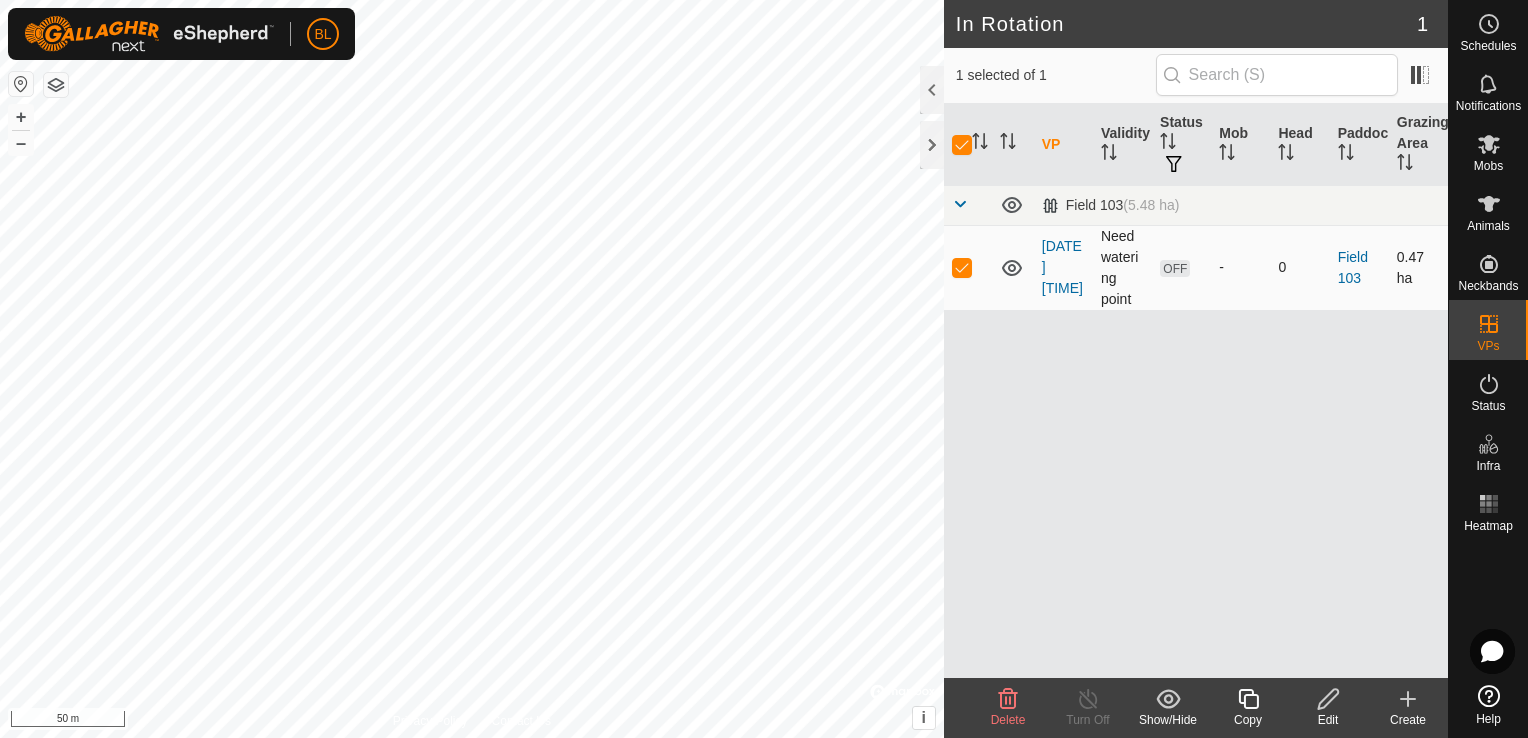 click 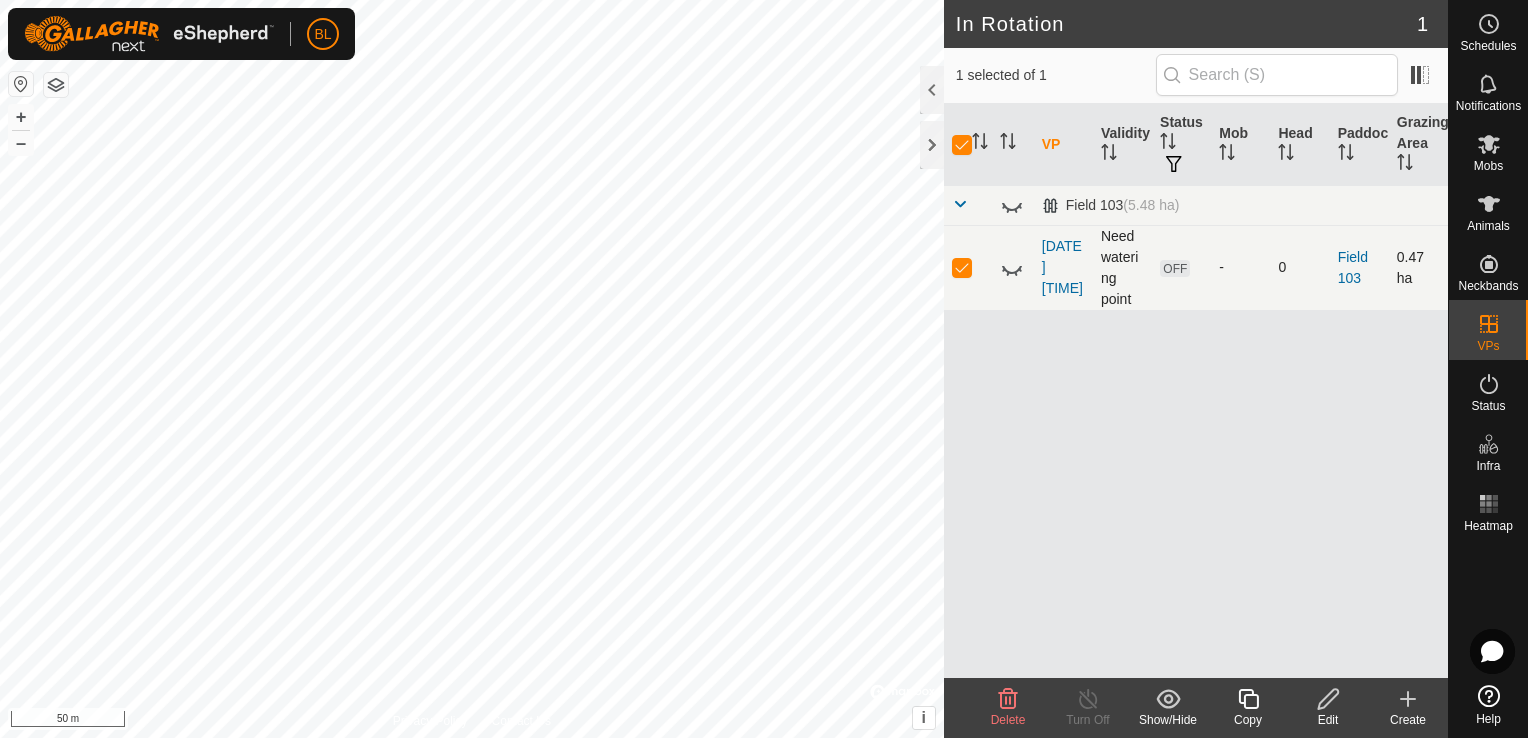 click 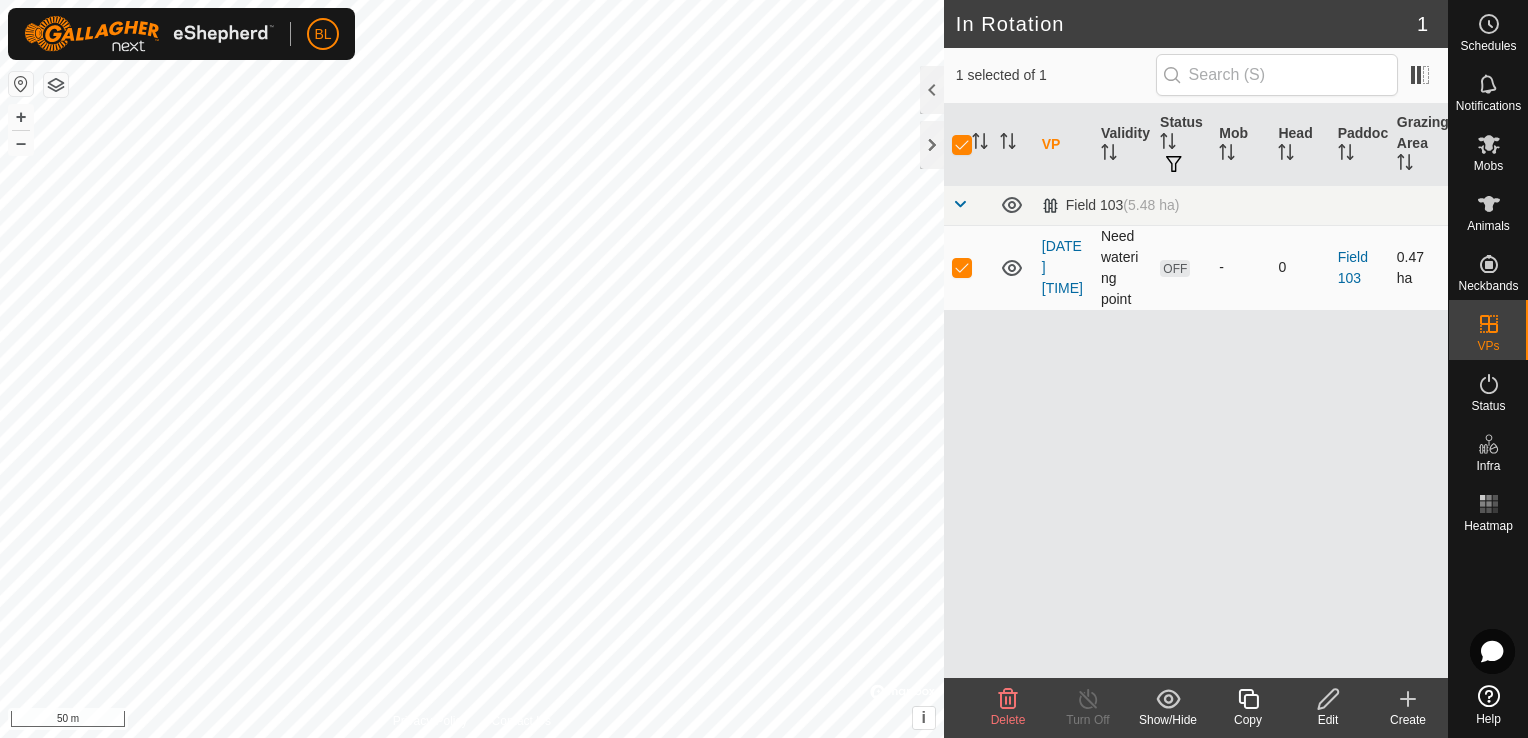 click at bounding box center (962, 267) 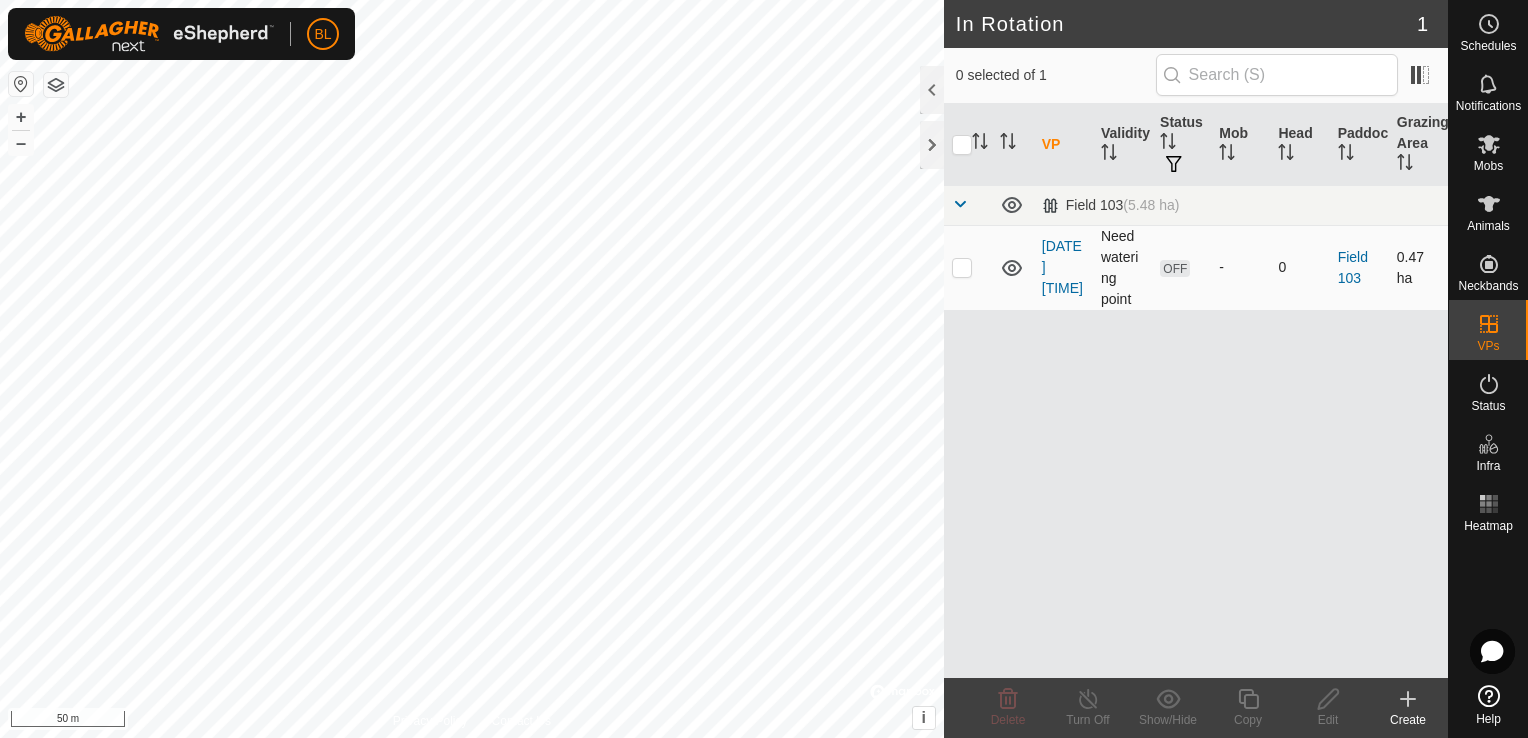 click at bounding box center [962, 267] 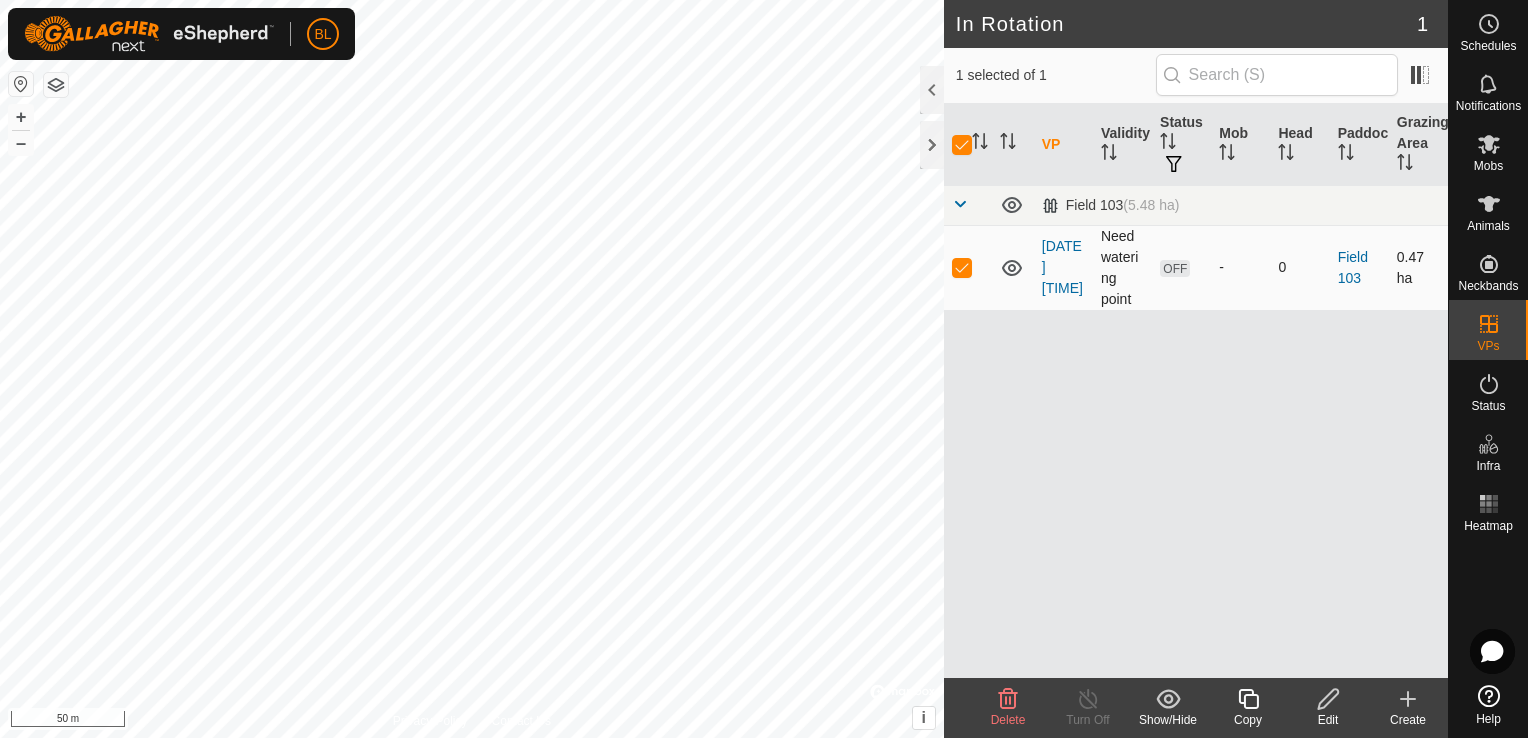 click at bounding box center [962, 267] 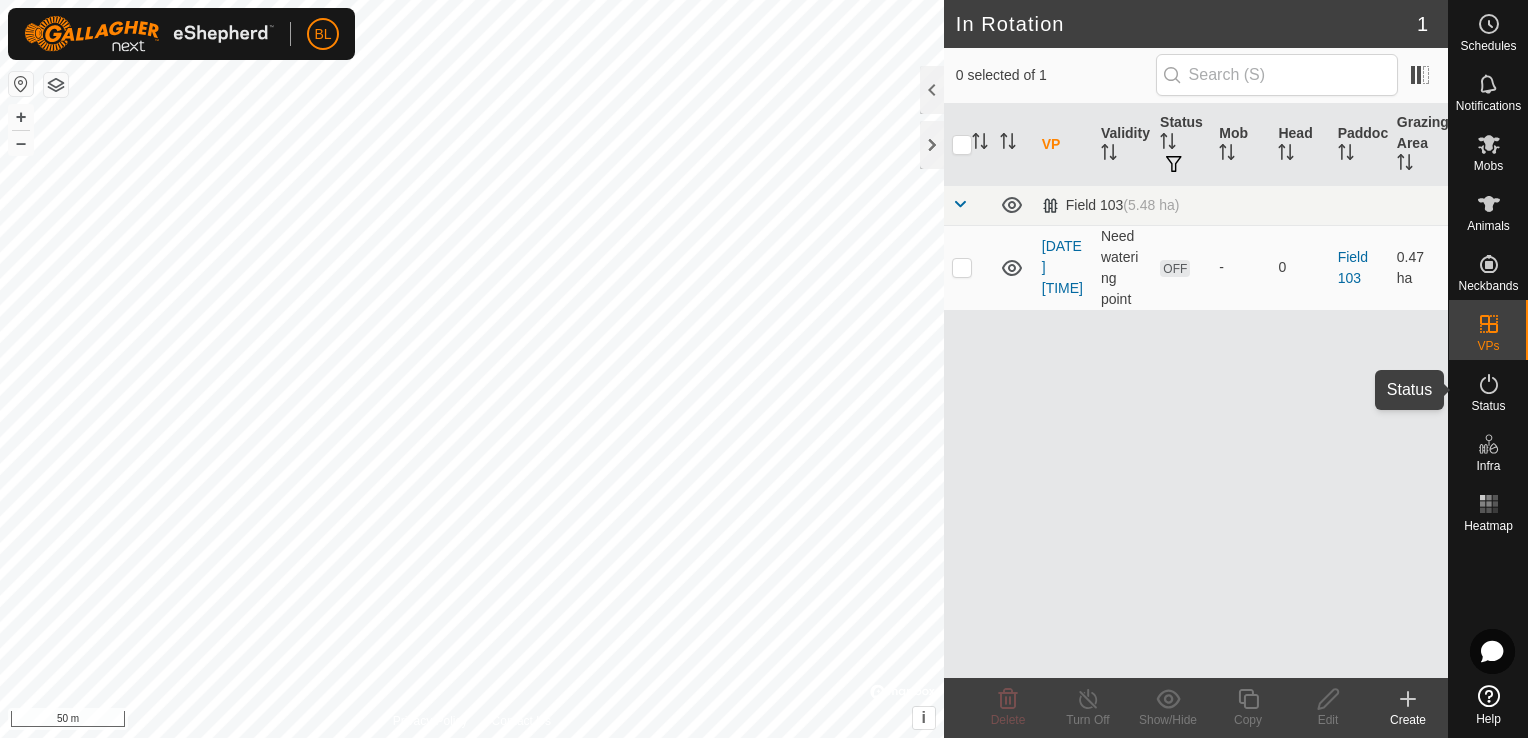 click 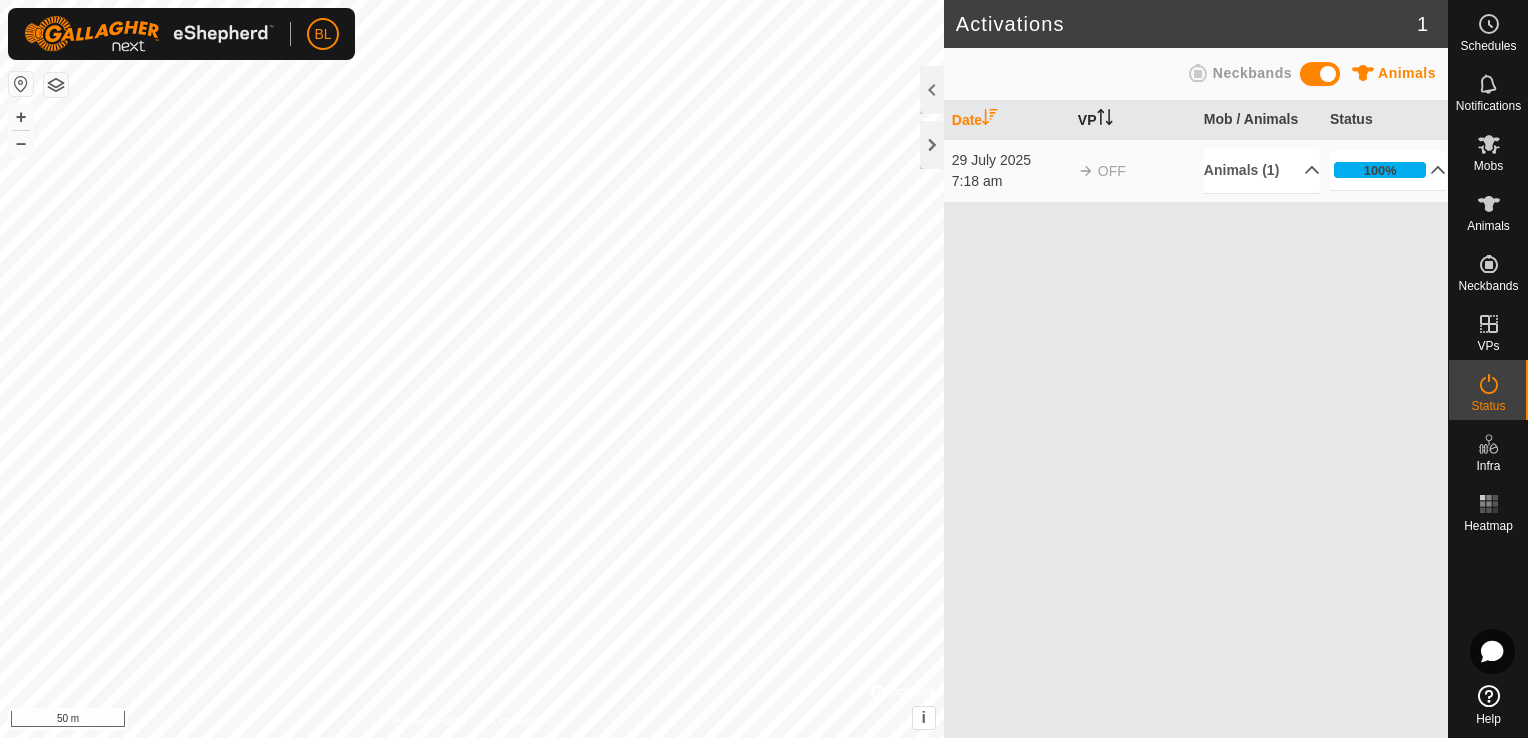 click on "VP" at bounding box center (1133, 120) 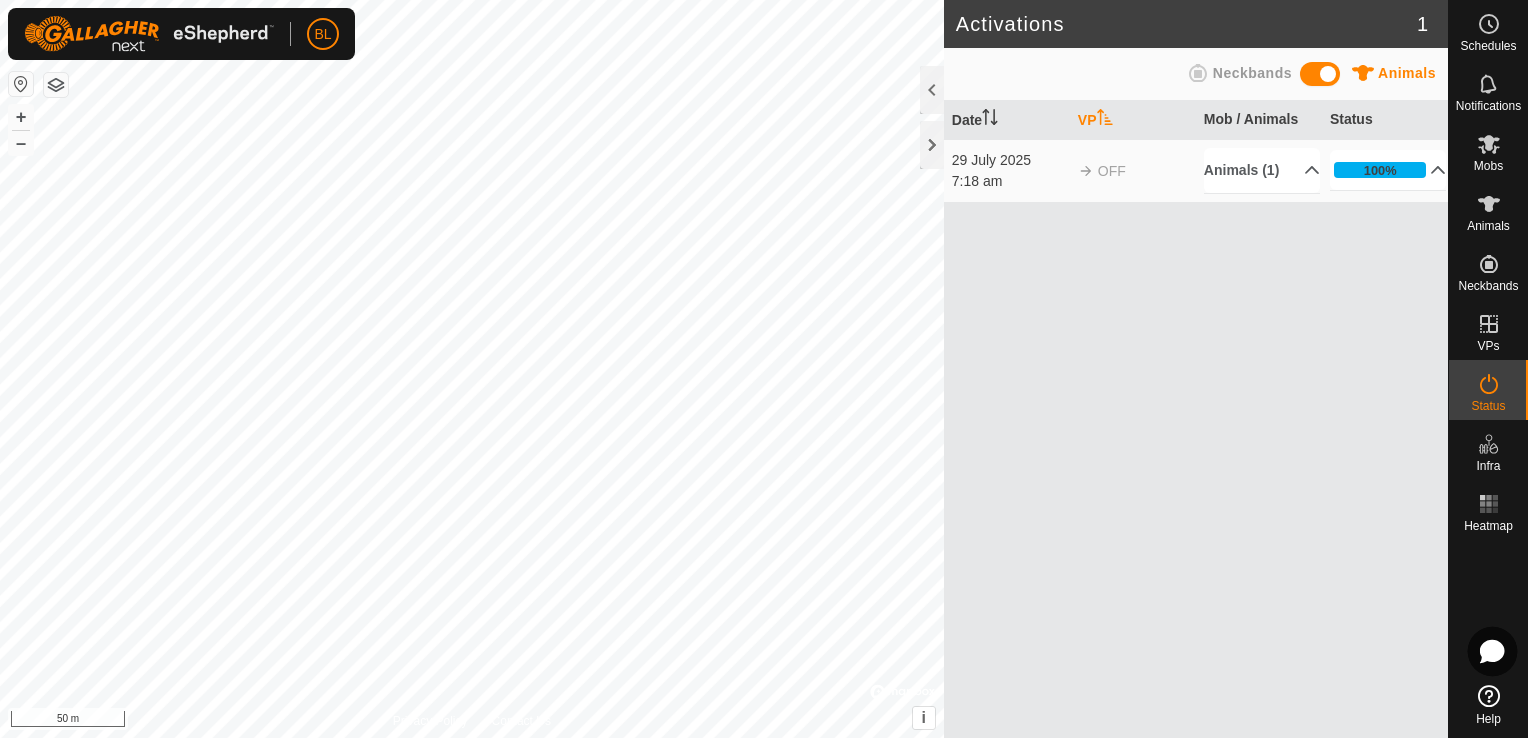 click 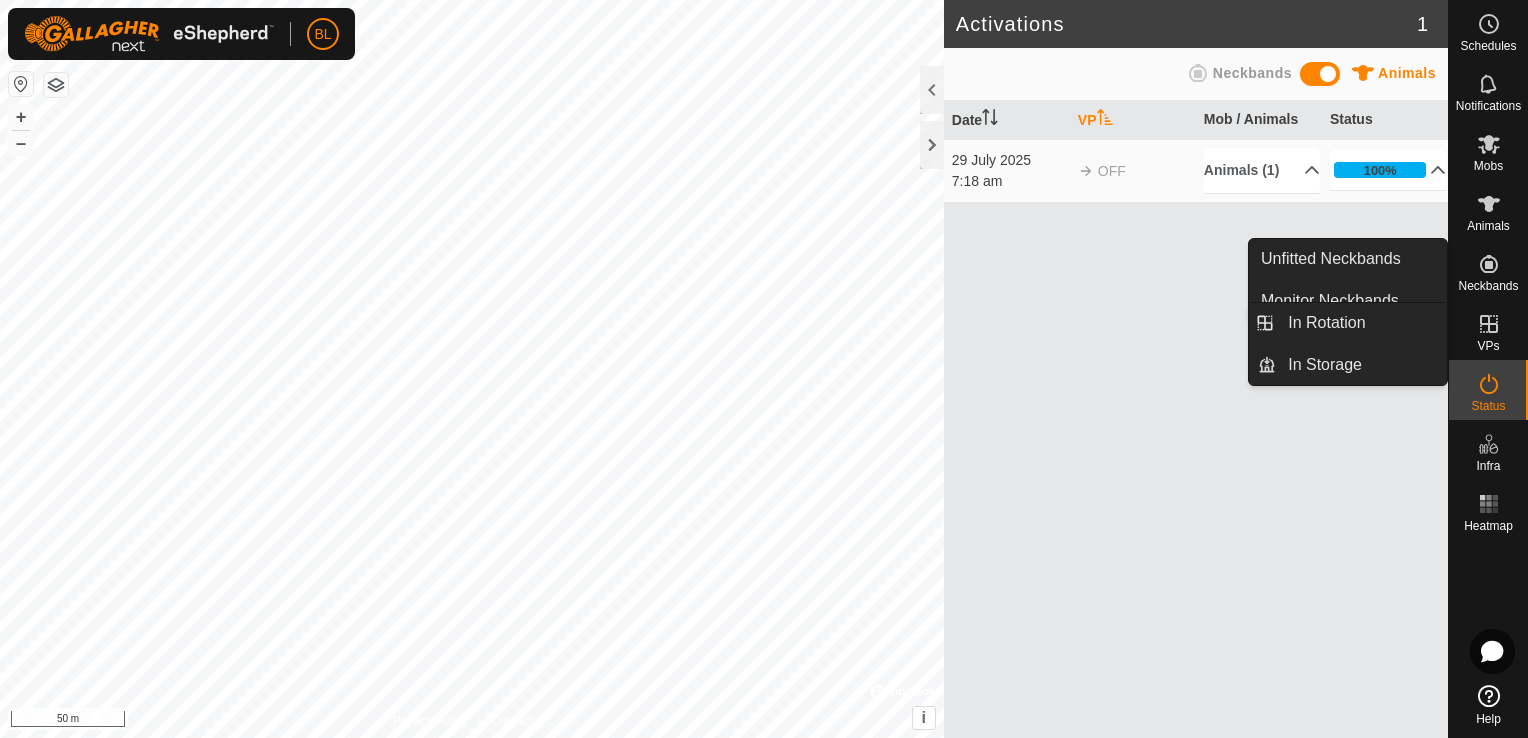 click 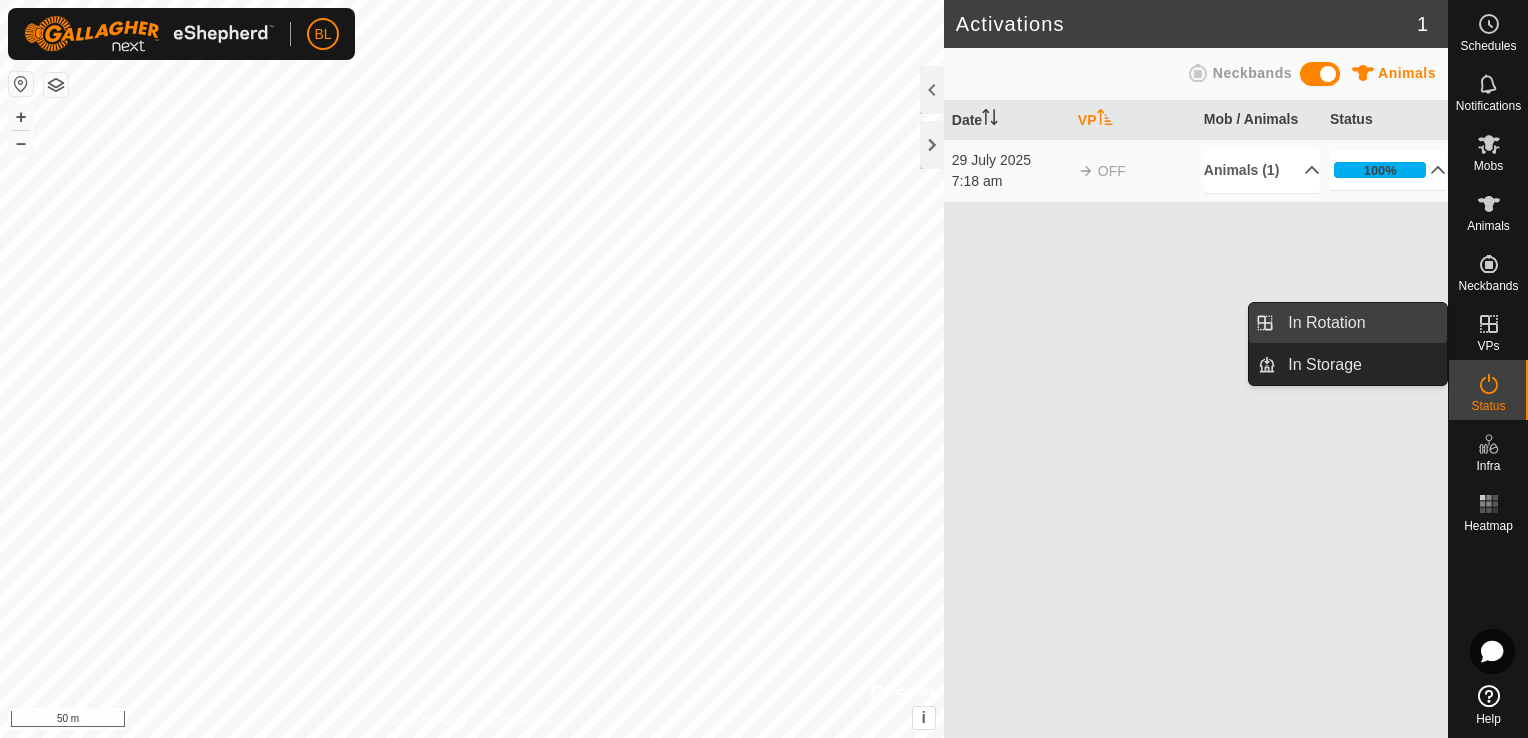 click on "In Rotation" at bounding box center [1361, 323] 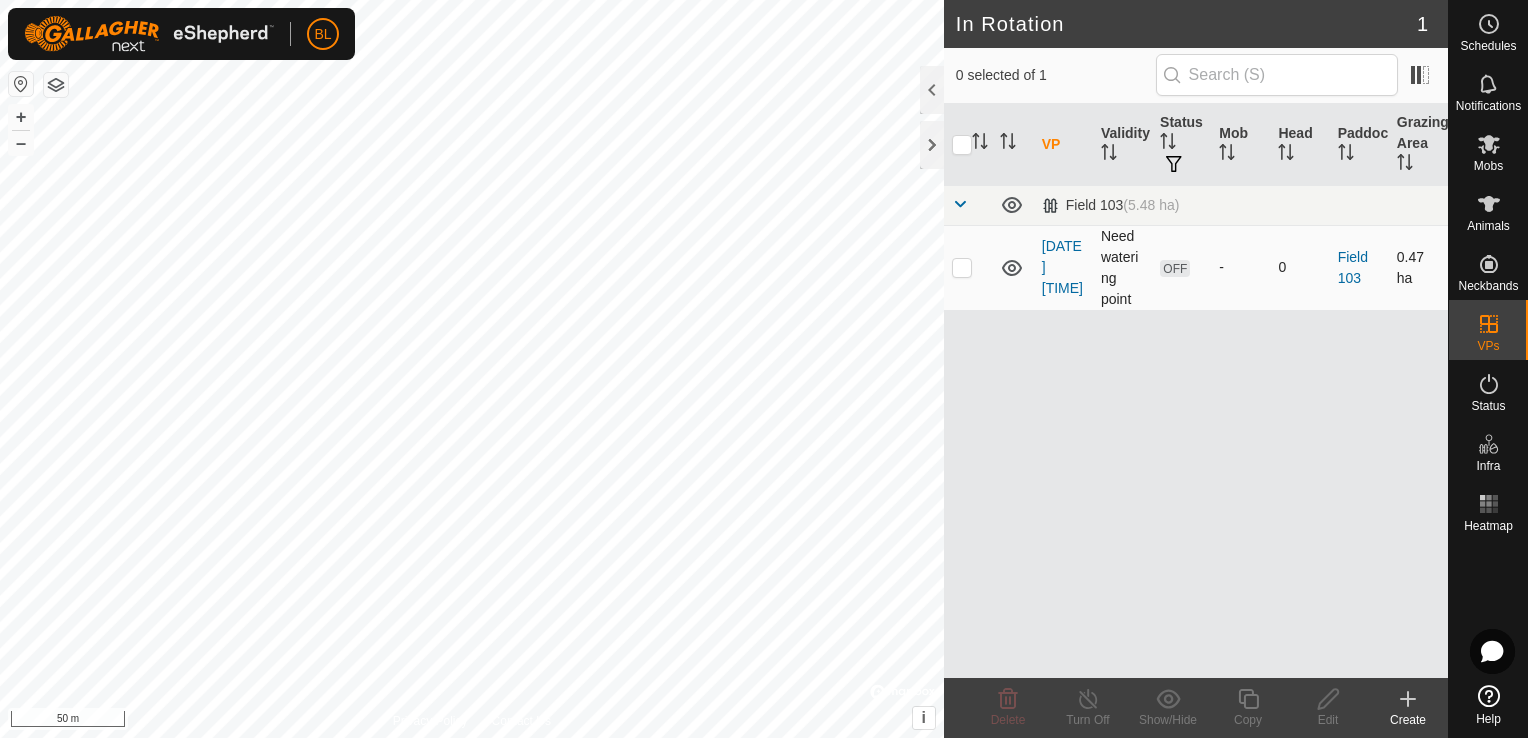 click at bounding box center [962, 267] 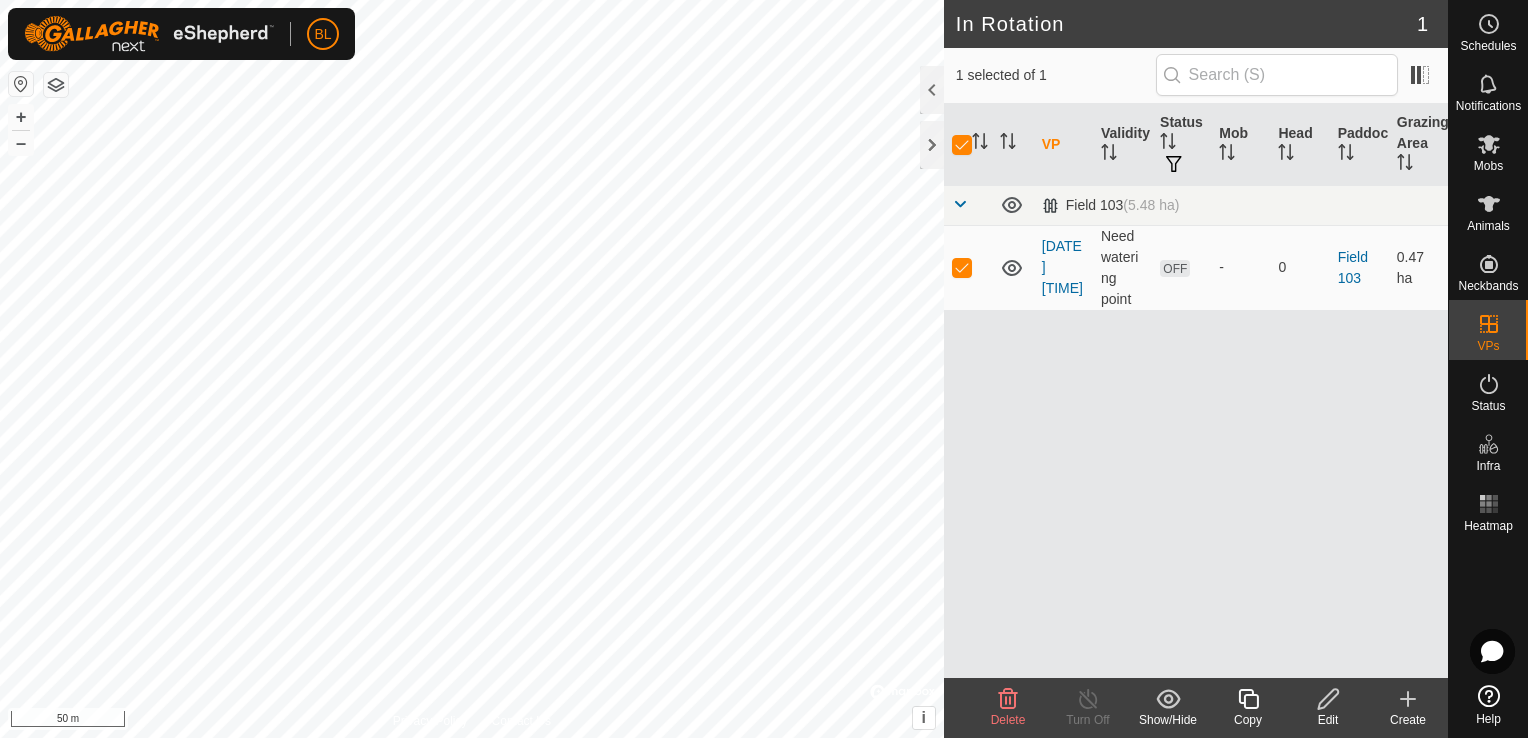 click on "Edit" 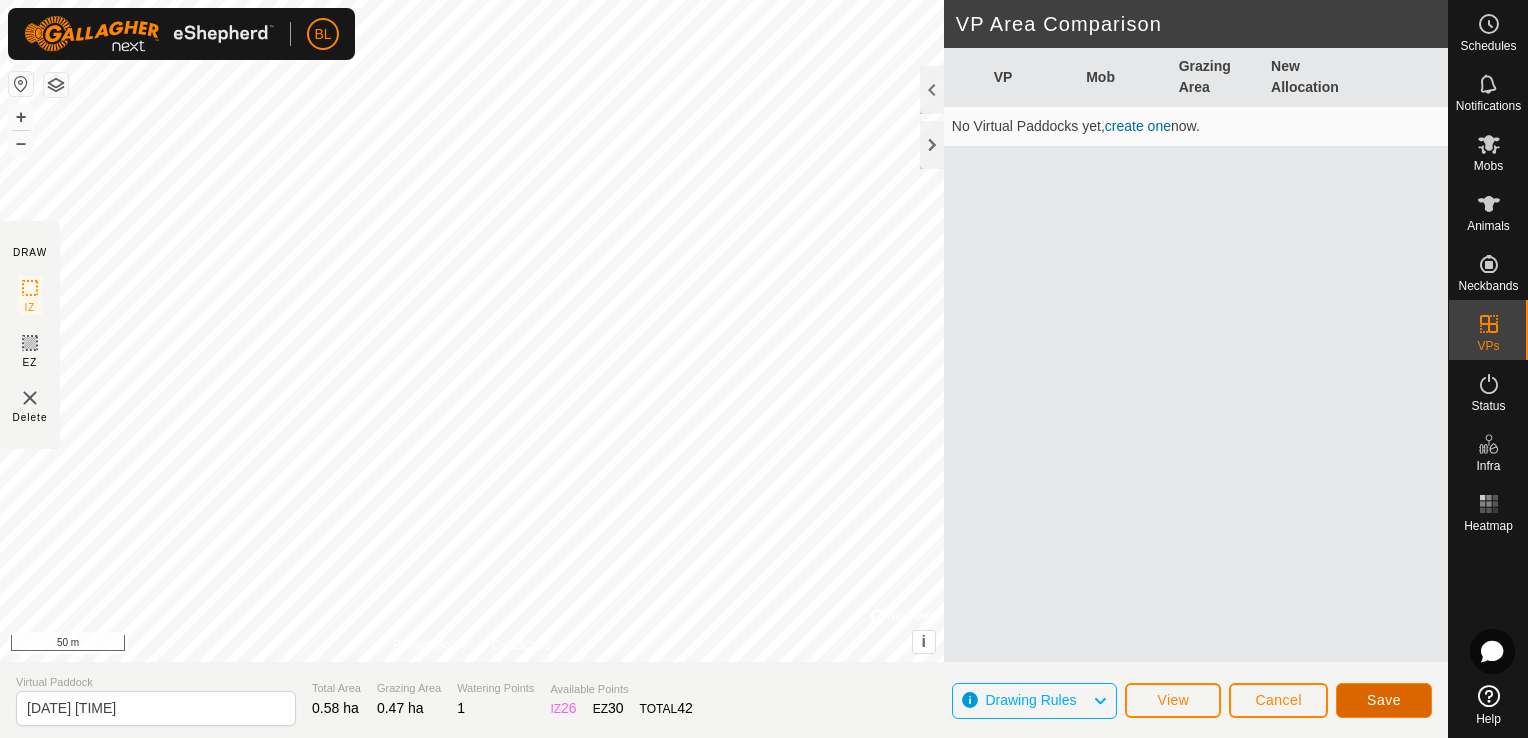 click on "Save" 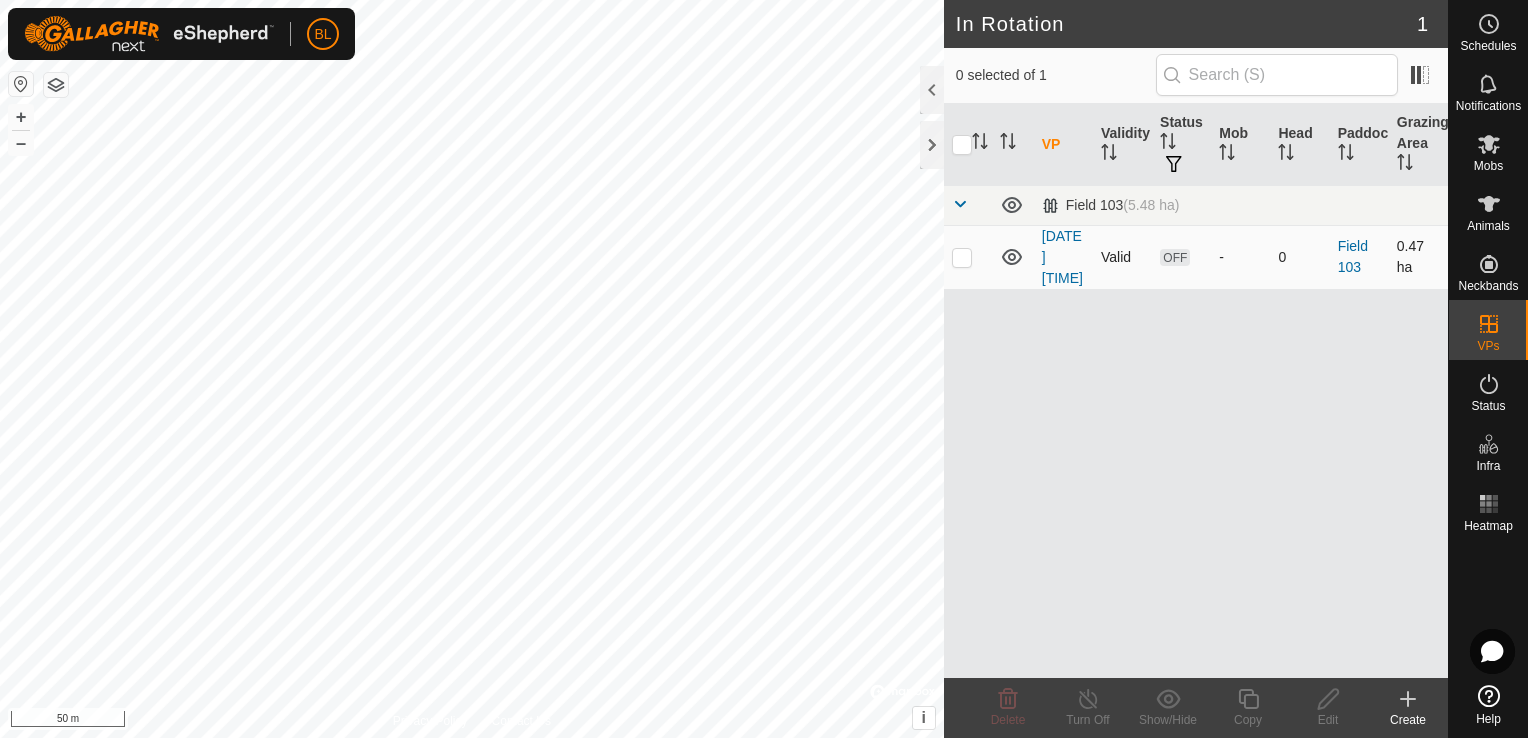 click at bounding box center [962, 257] 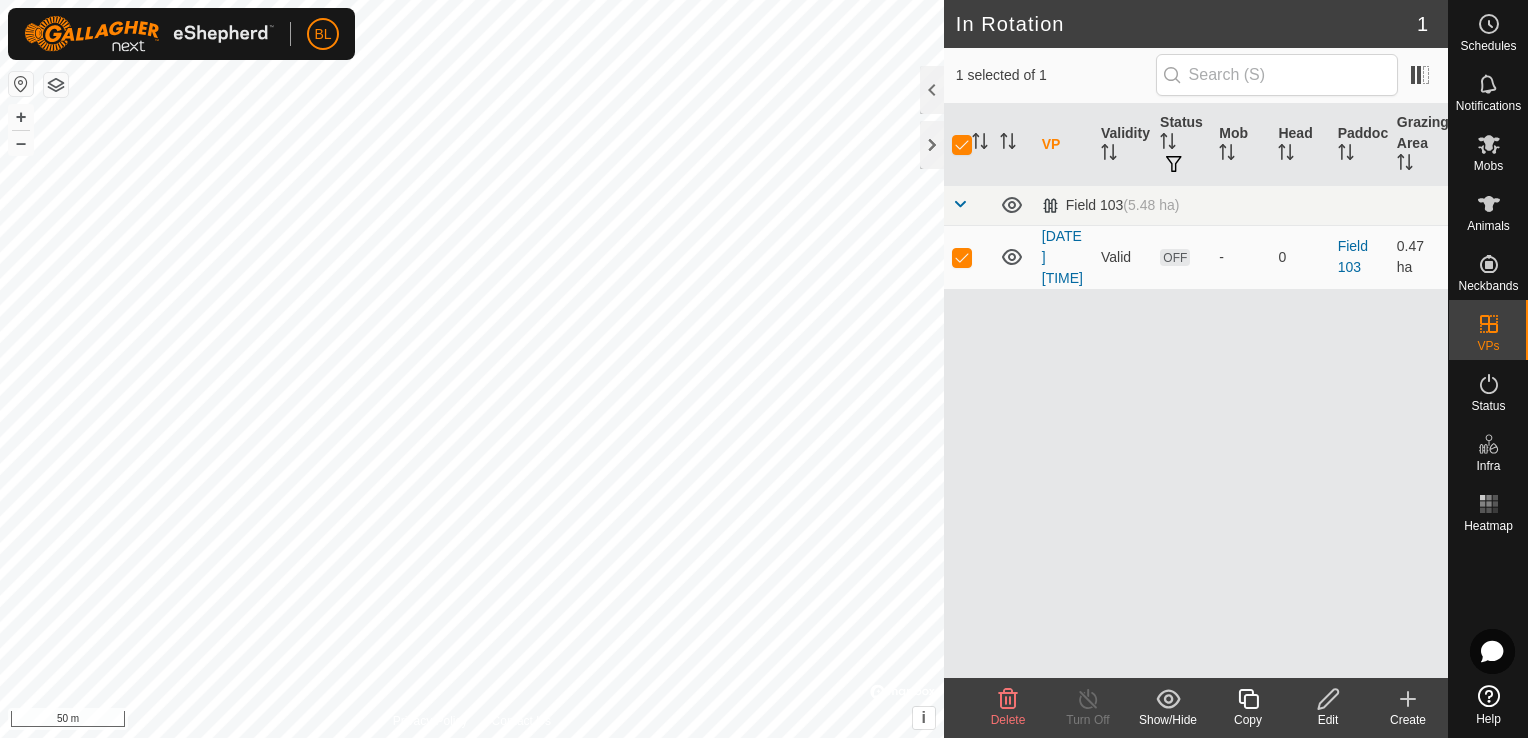 click 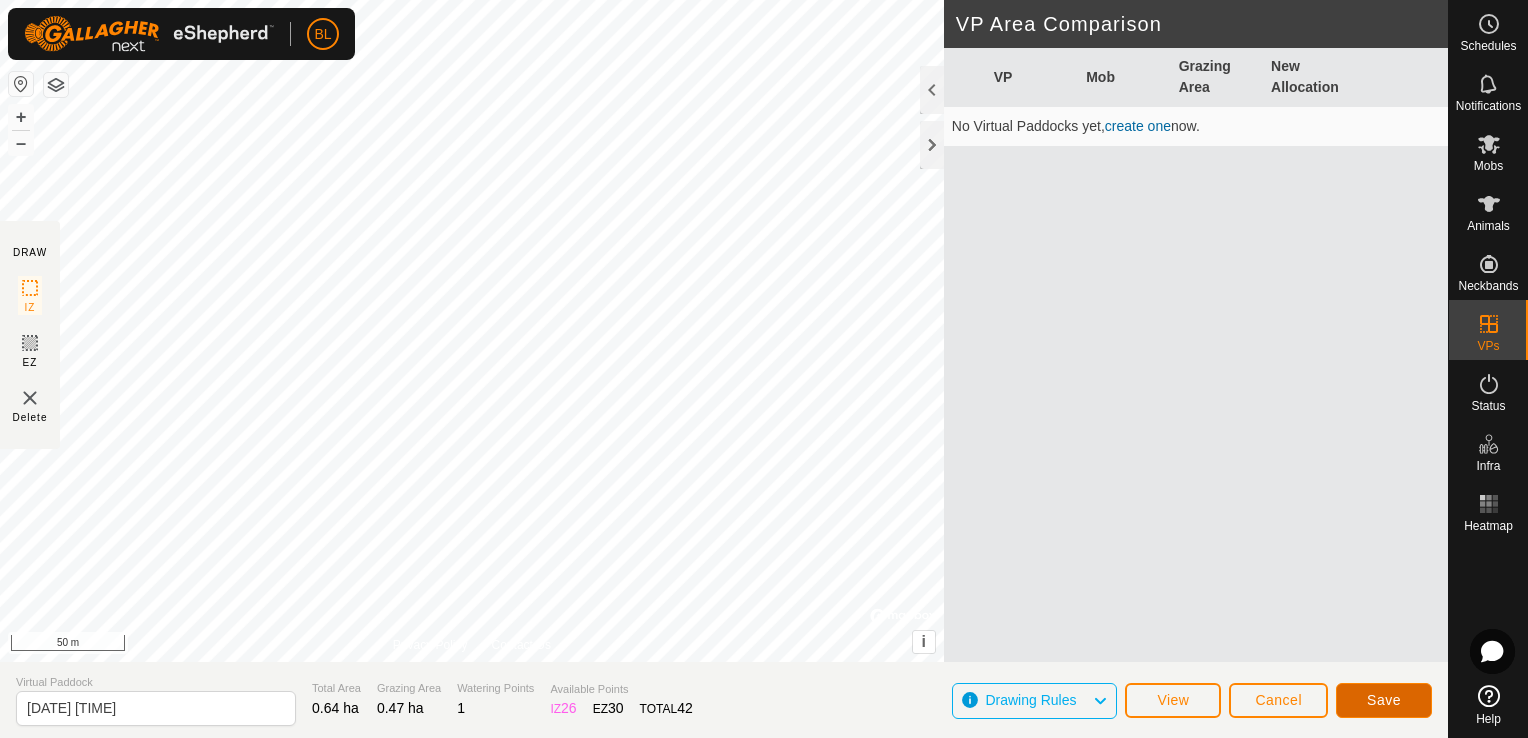 click on "Save" 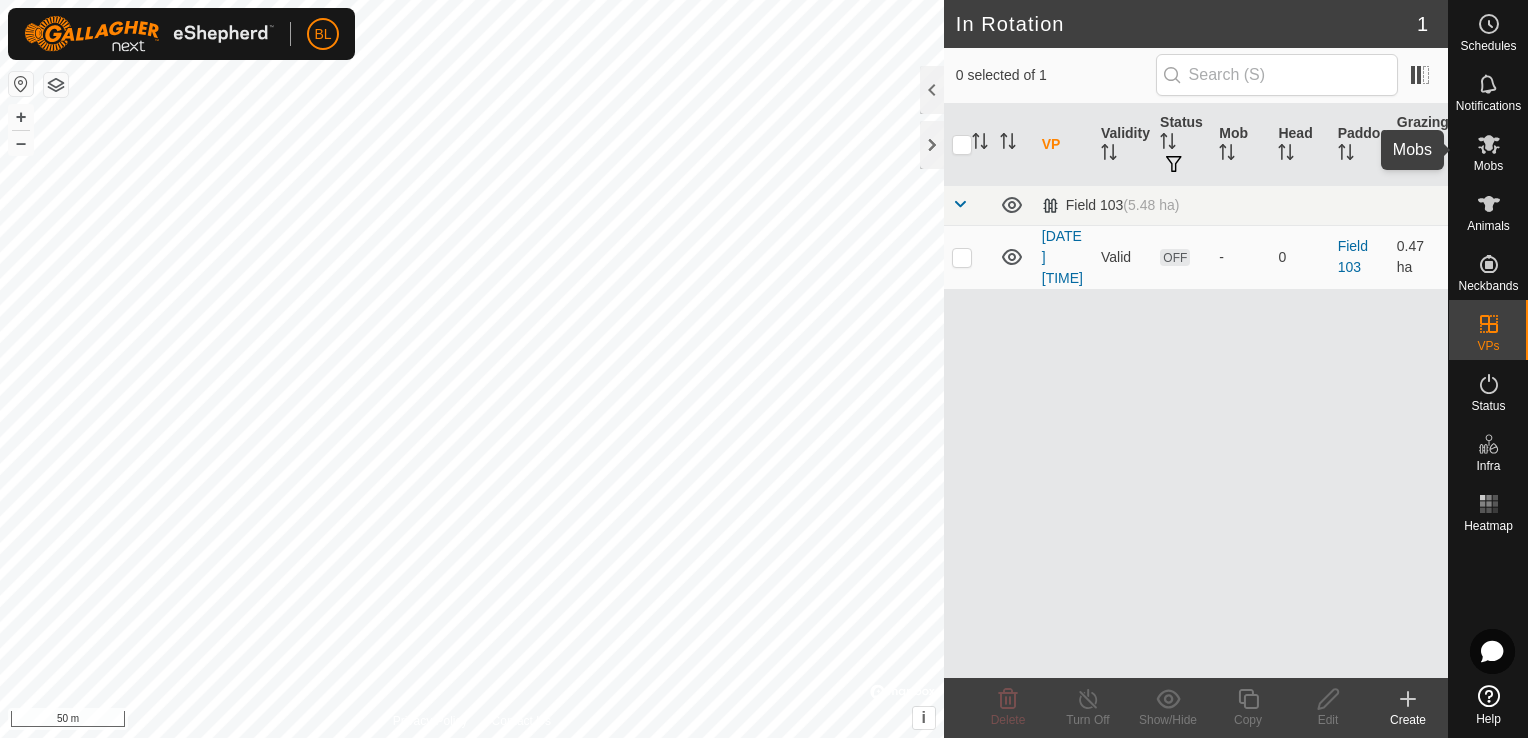 click 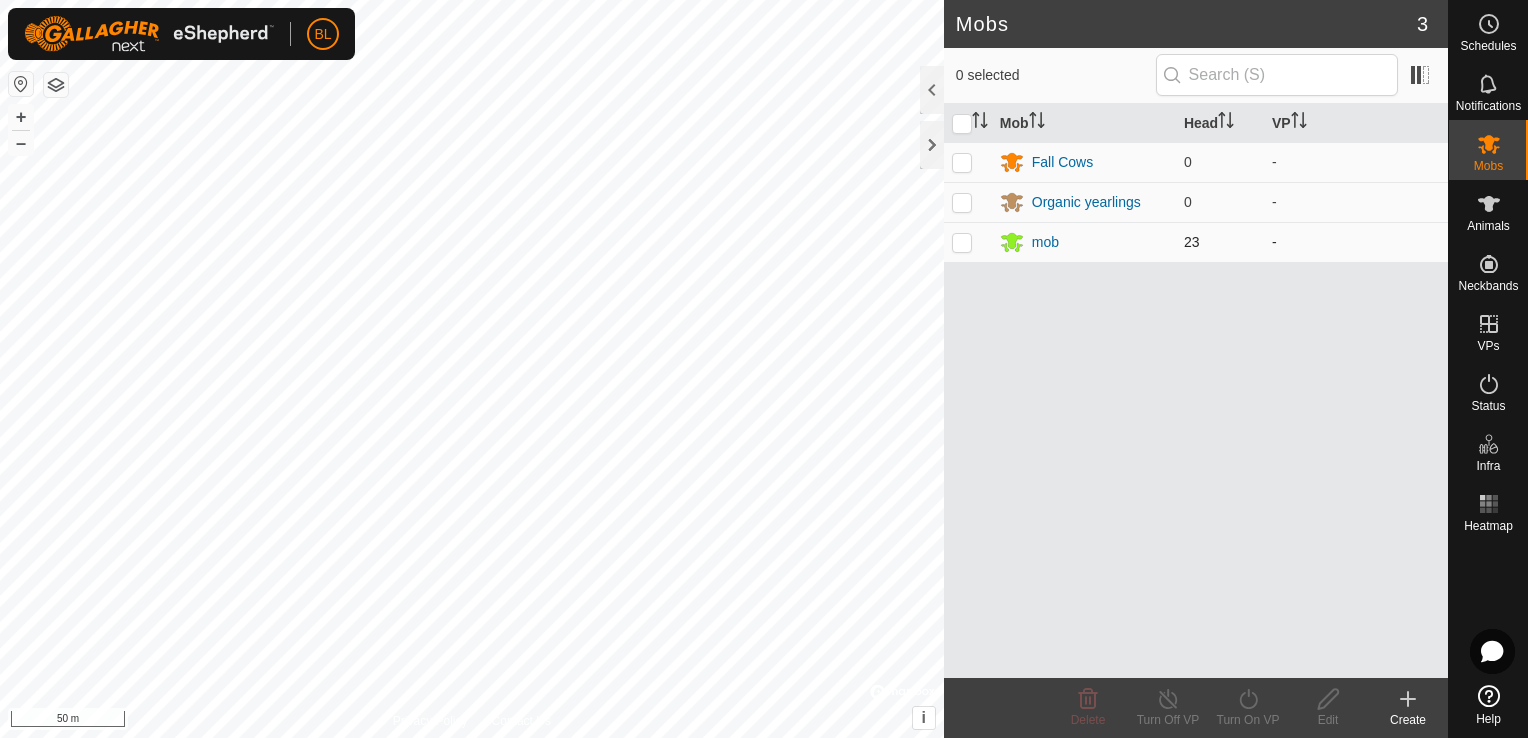 click at bounding box center [962, 242] 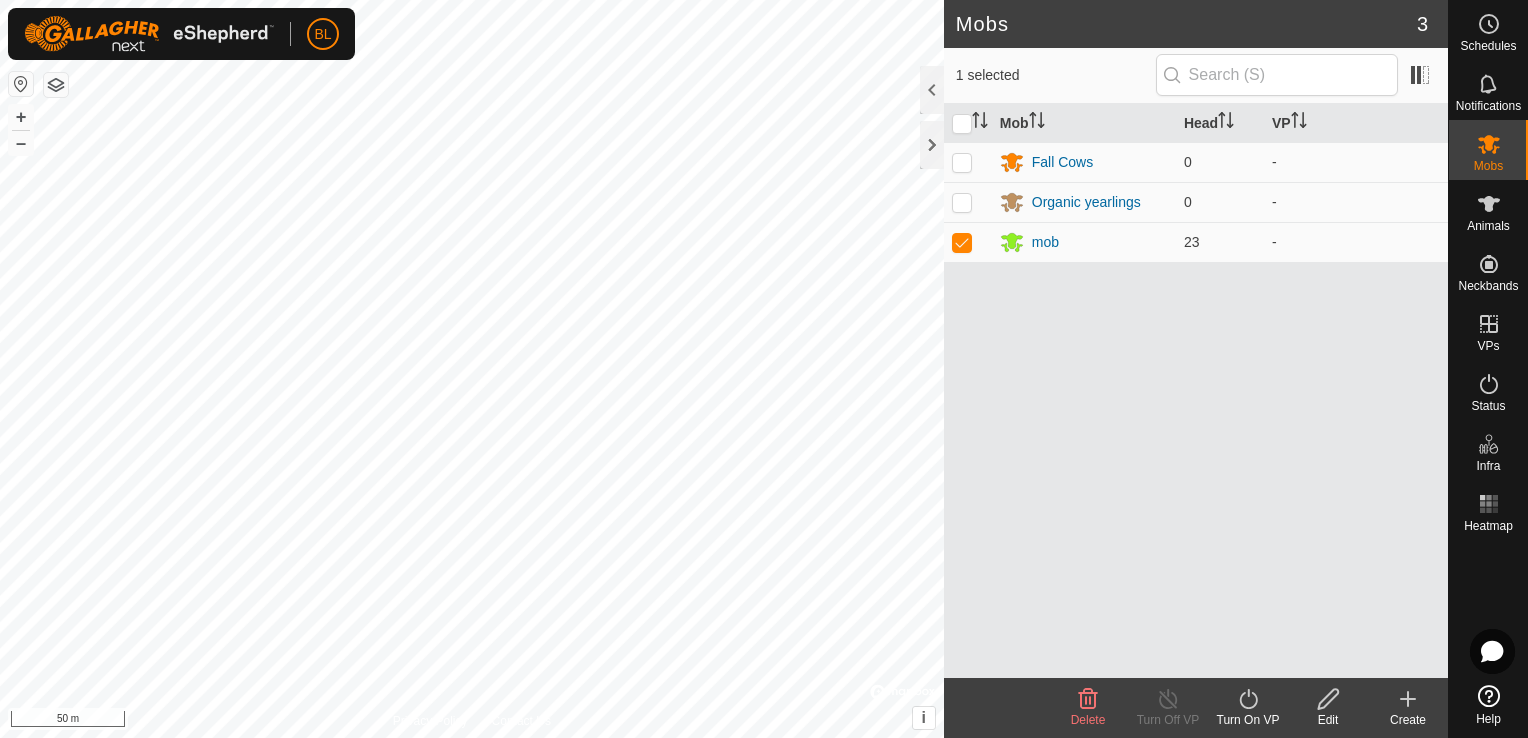 click 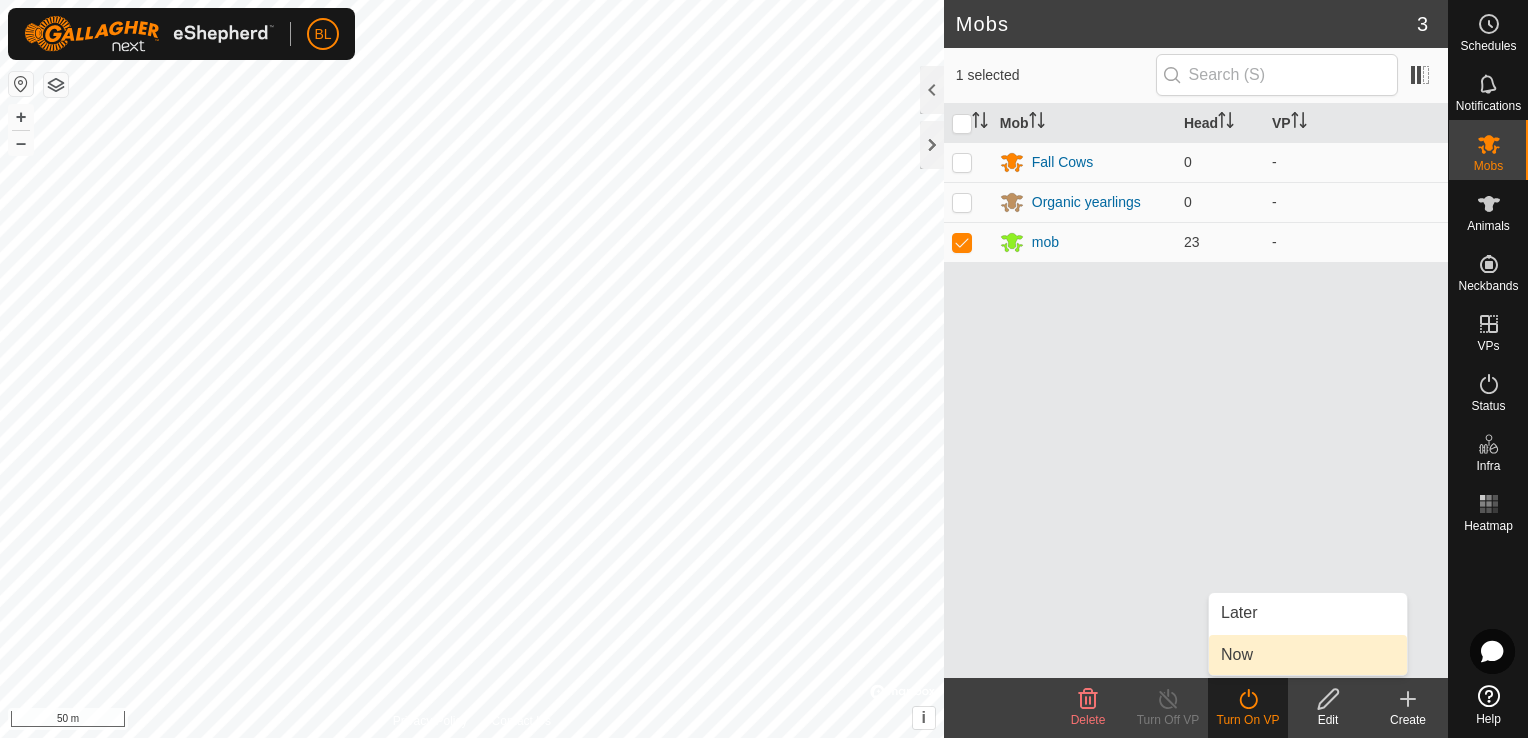 click on "Now" at bounding box center [1308, 655] 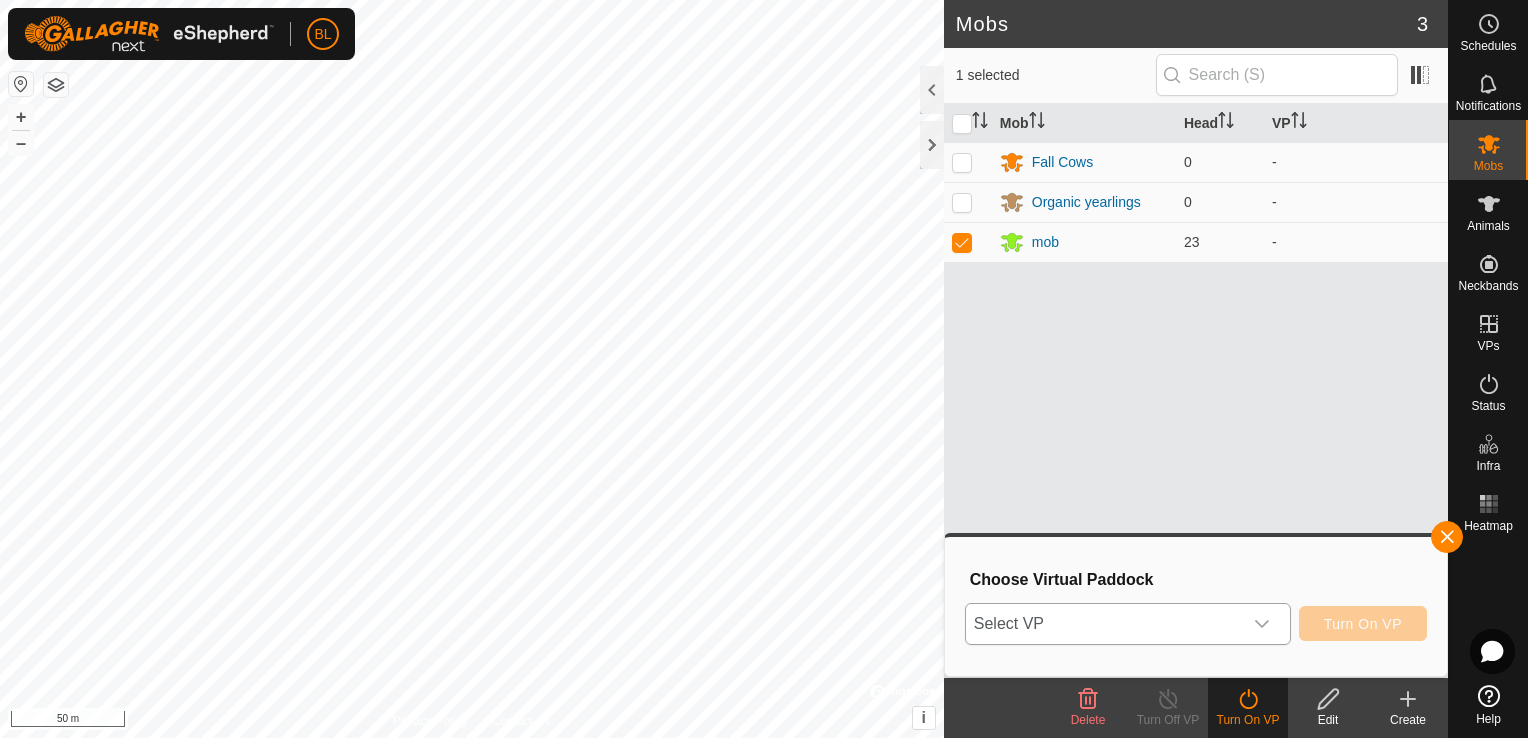 click 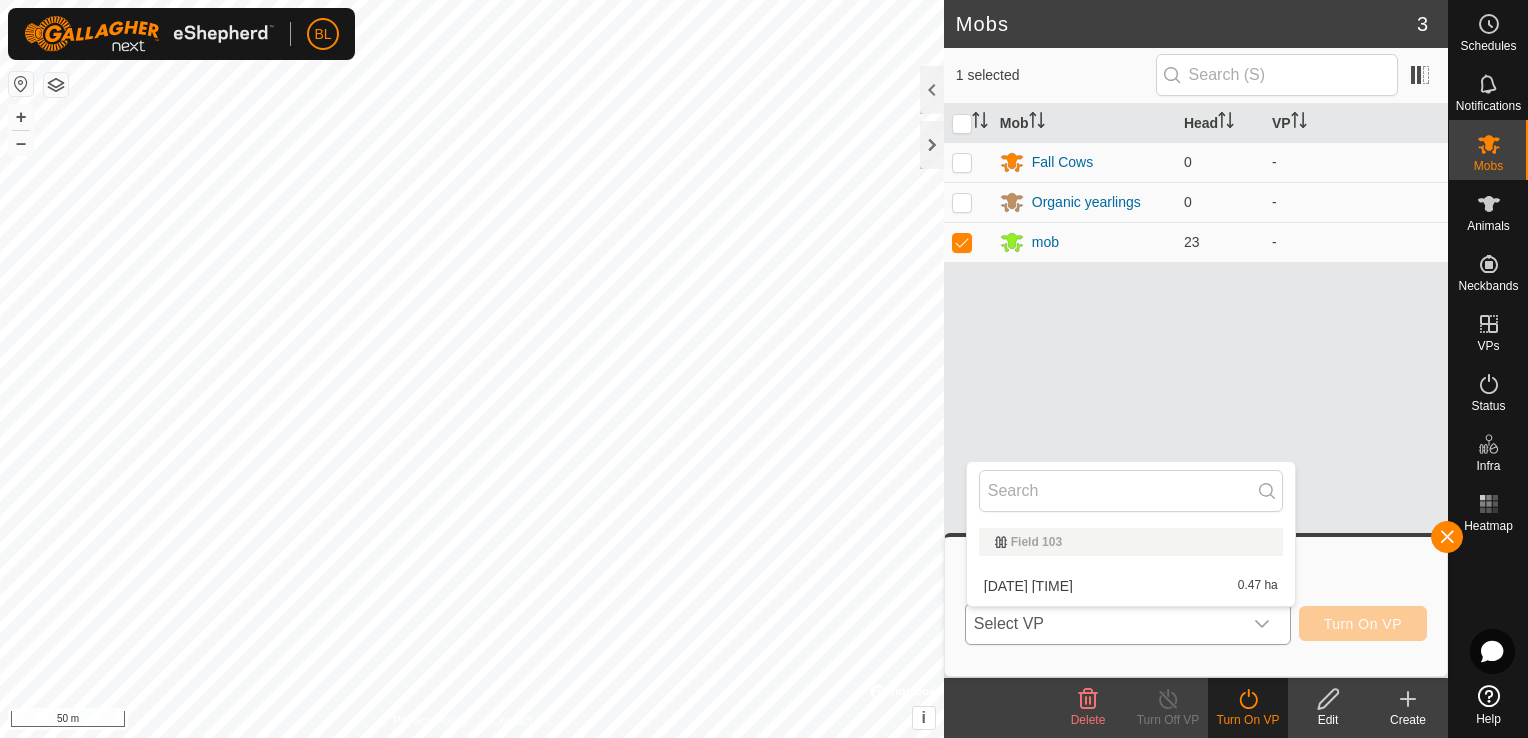 click on "[DATE] [TIME]  0.47 ha" at bounding box center [1131, 586] 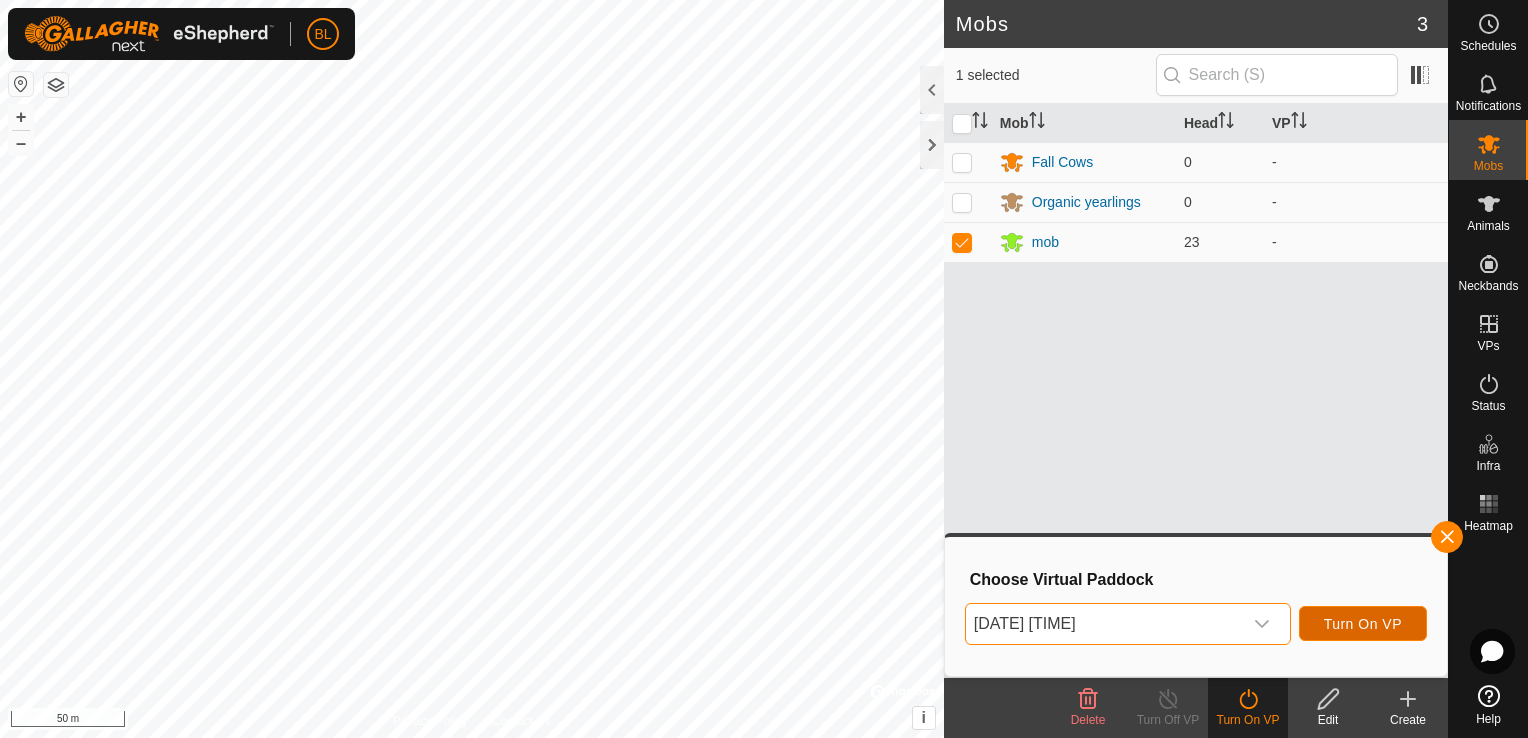 click on "Turn On VP" at bounding box center (1363, 624) 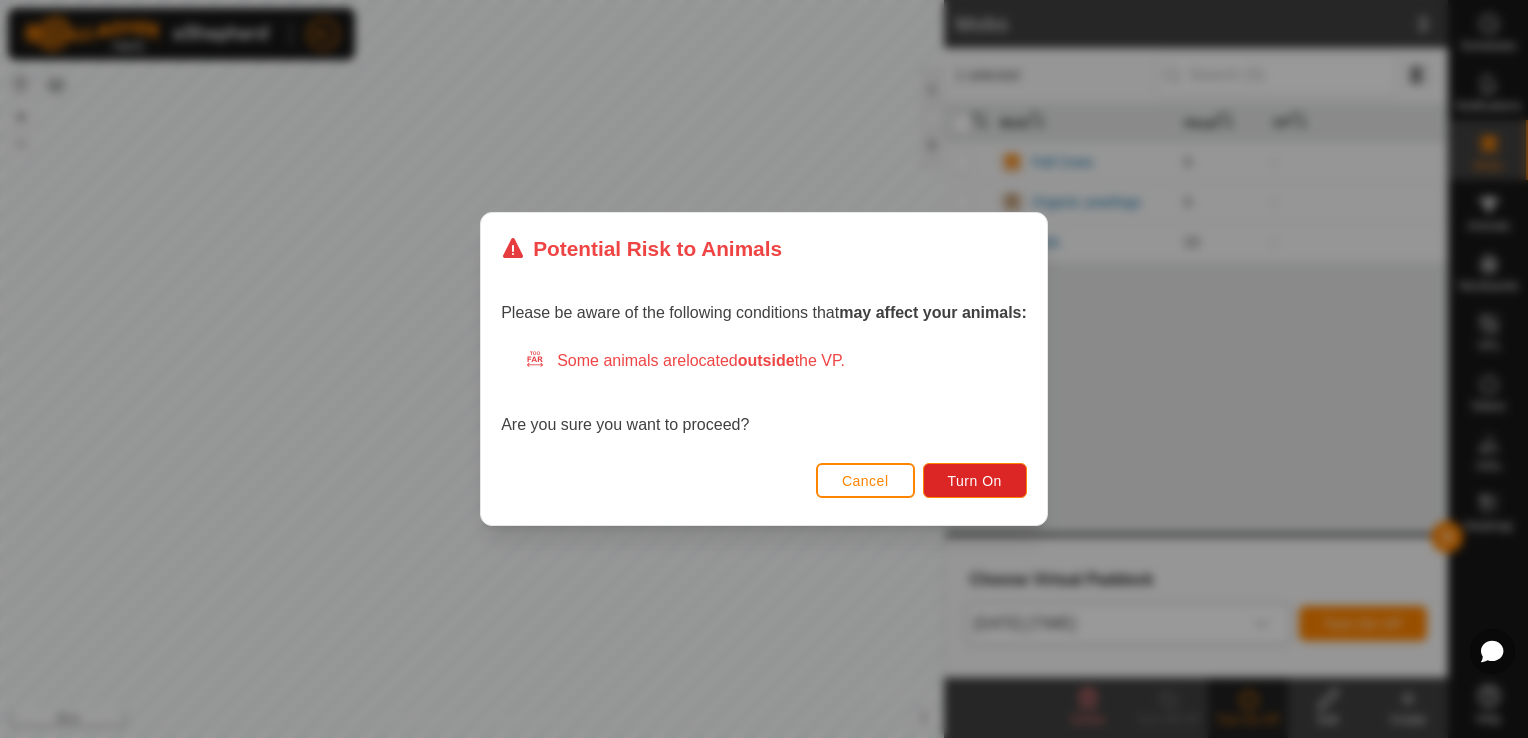 click on "Cancel" at bounding box center (865, 481) 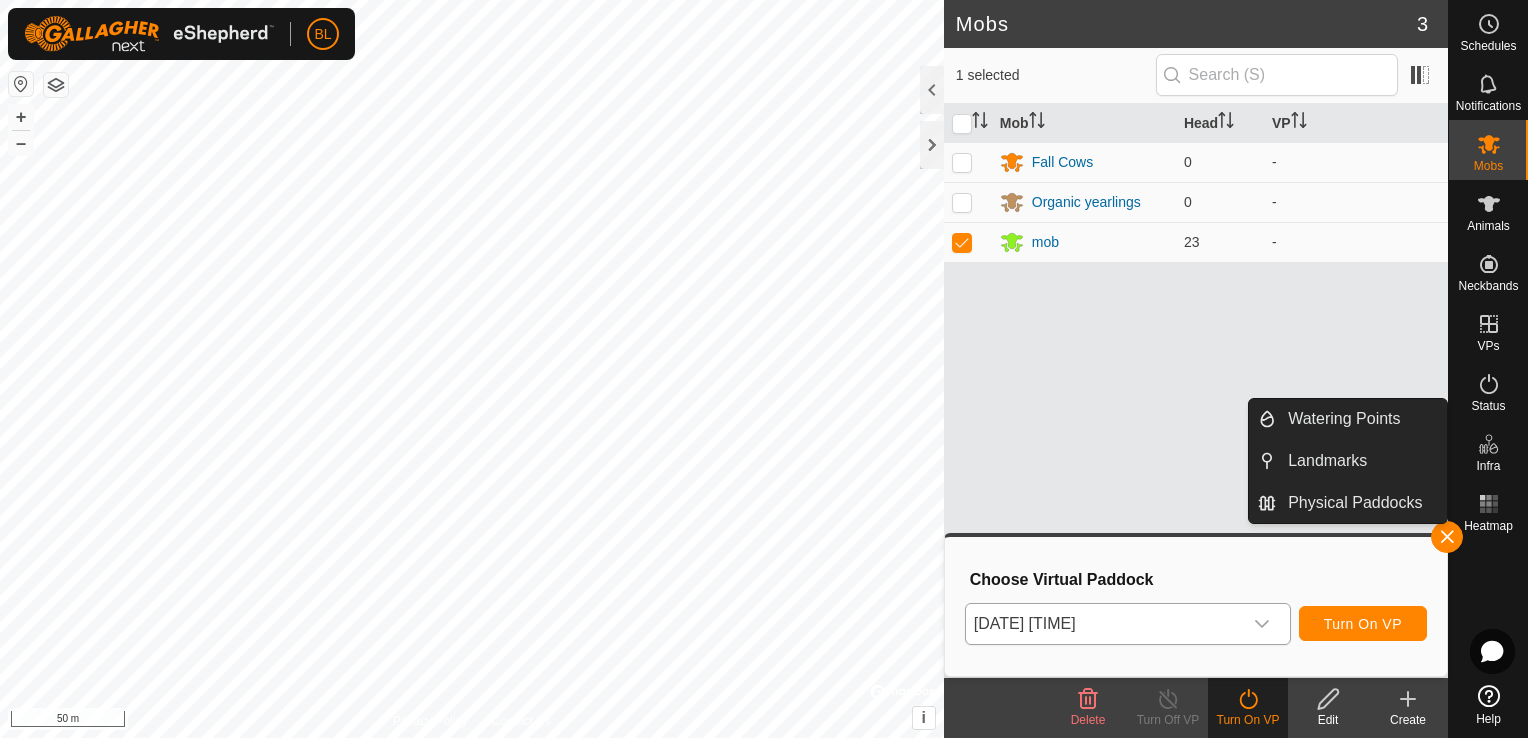 click 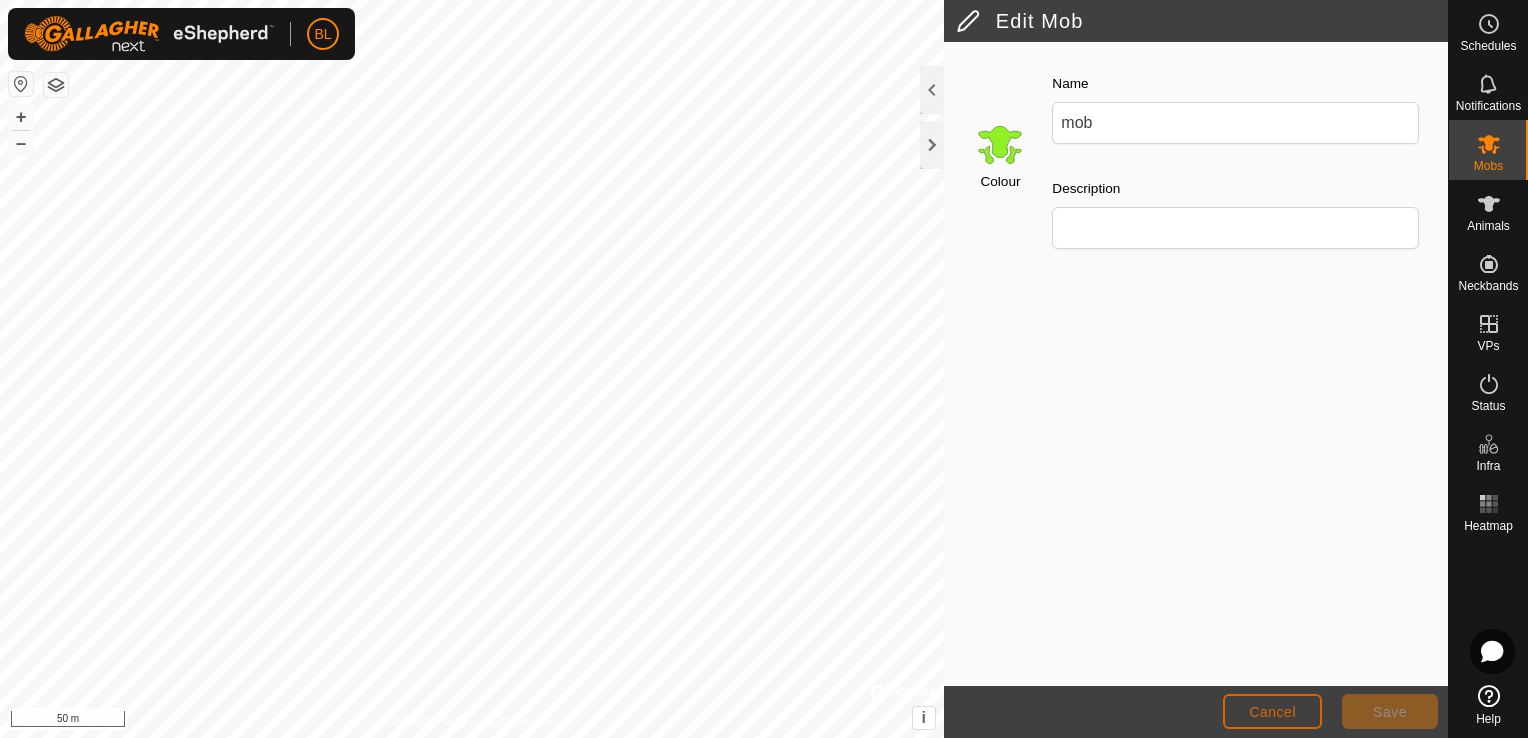 click on "Cancel" 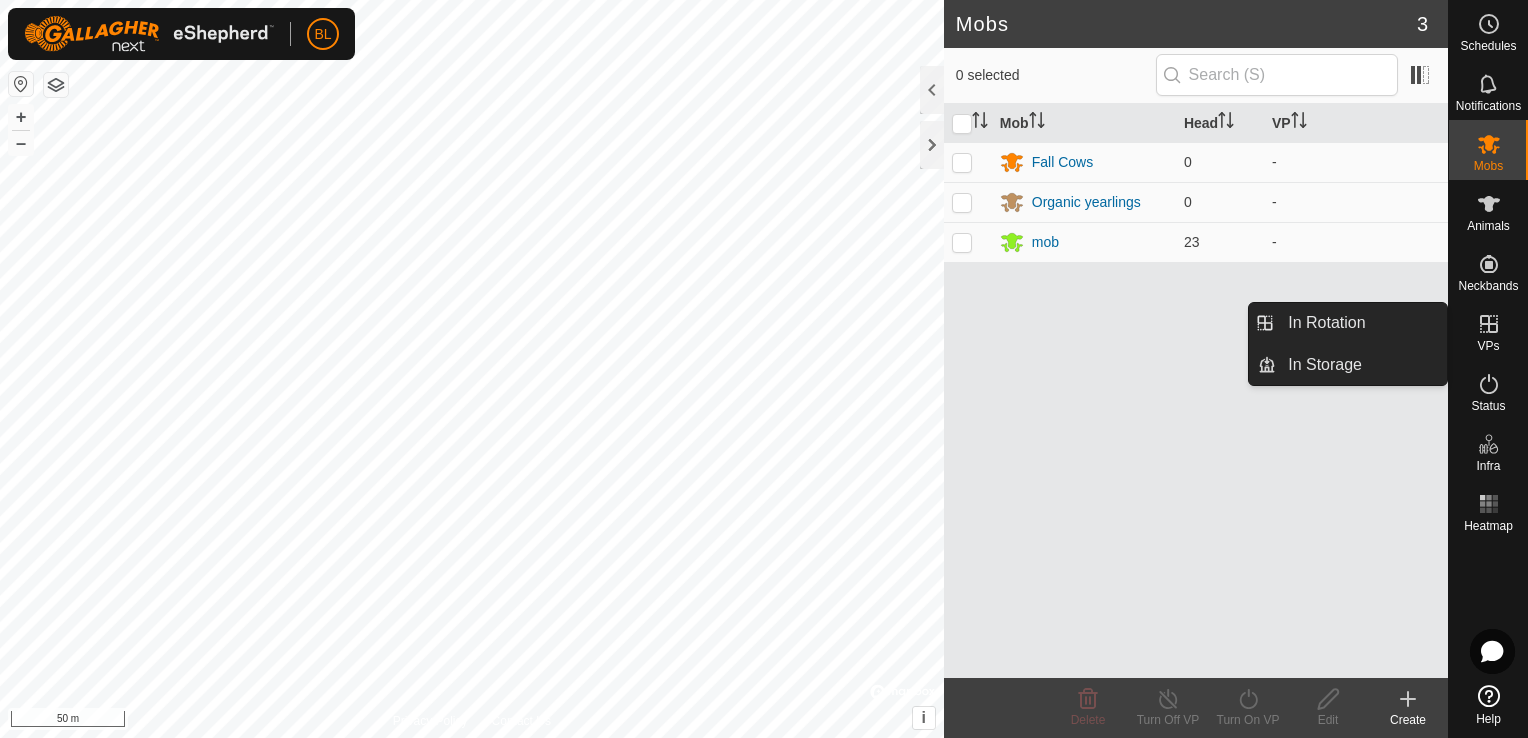 click 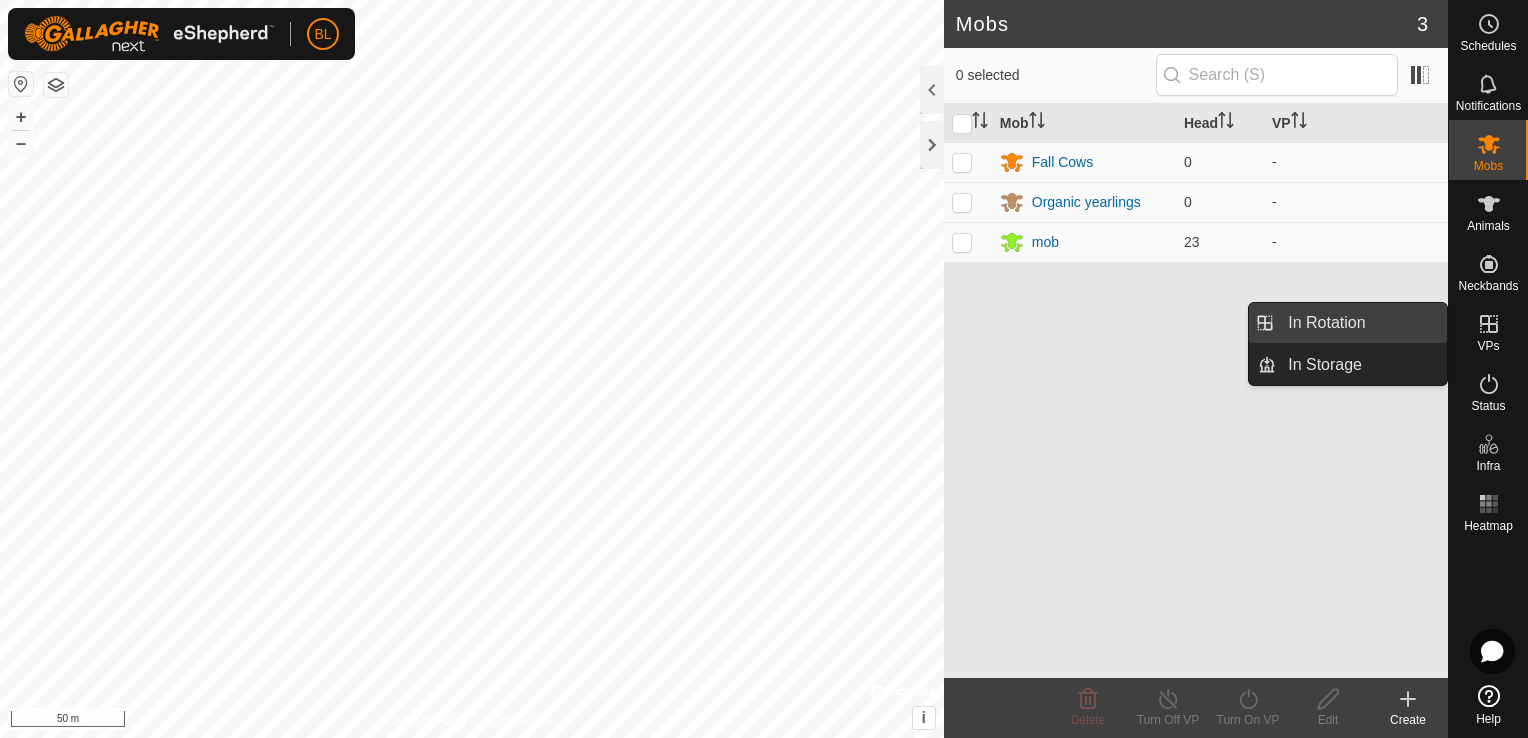 click on "In Rotation" at bounding box center [1361, 323] 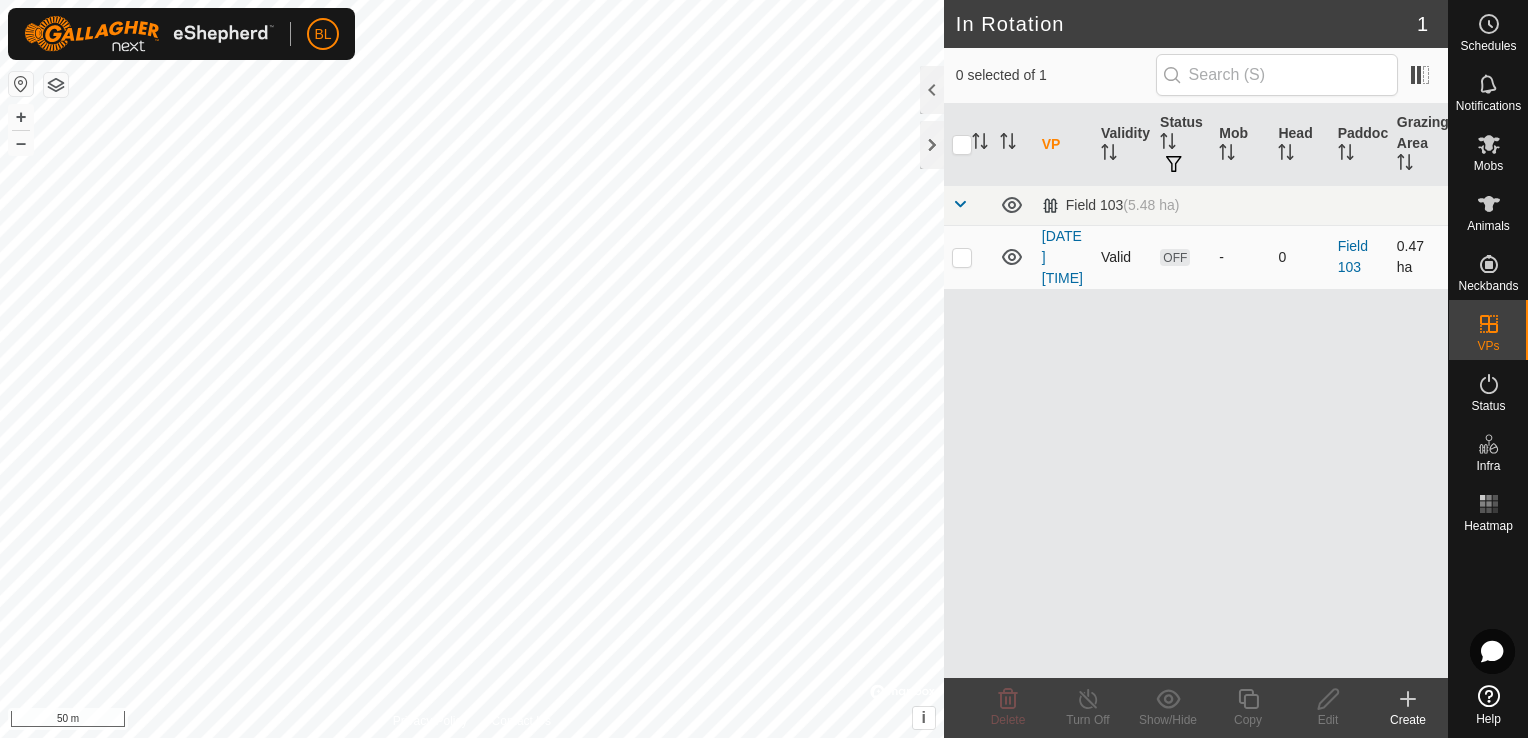 click at bounding box center [962, 257] 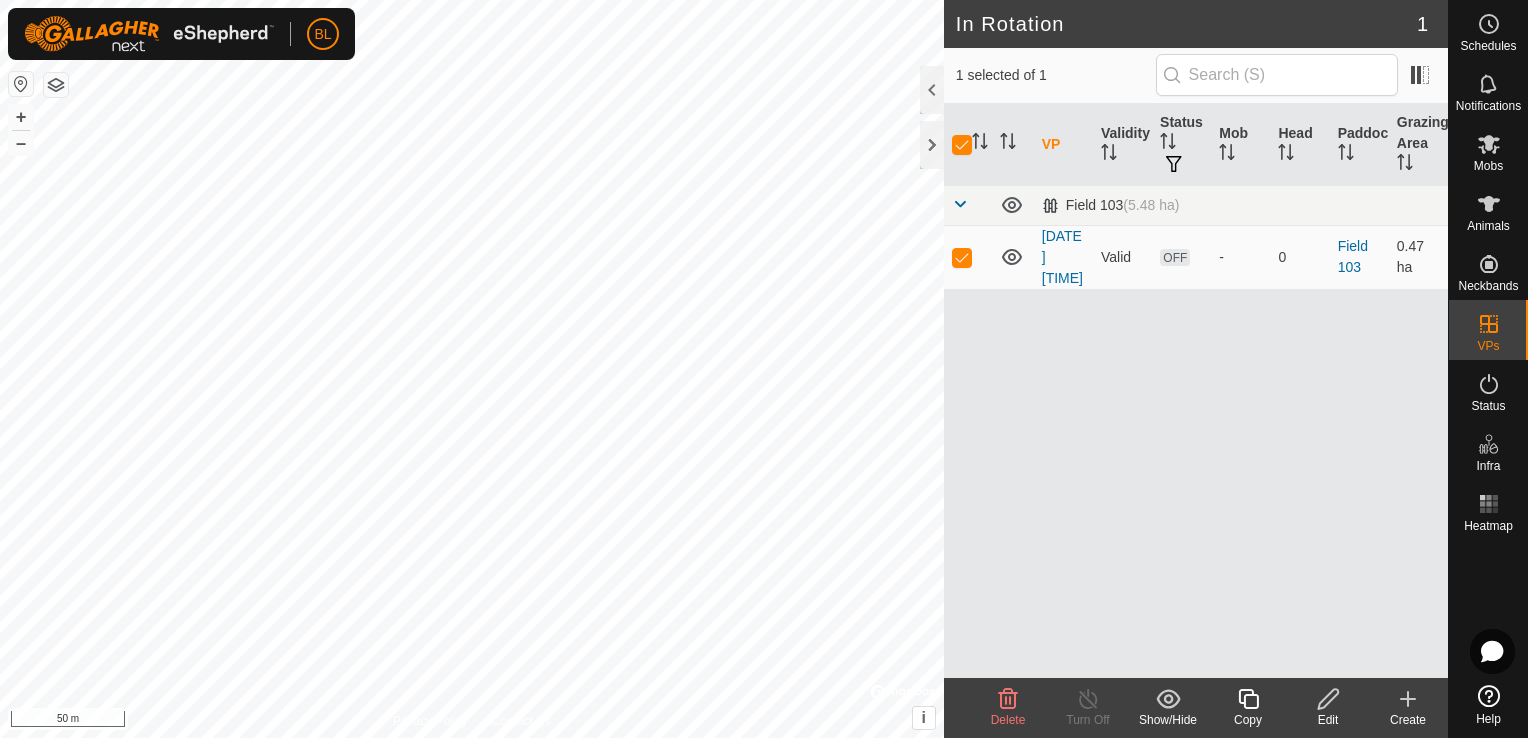 click 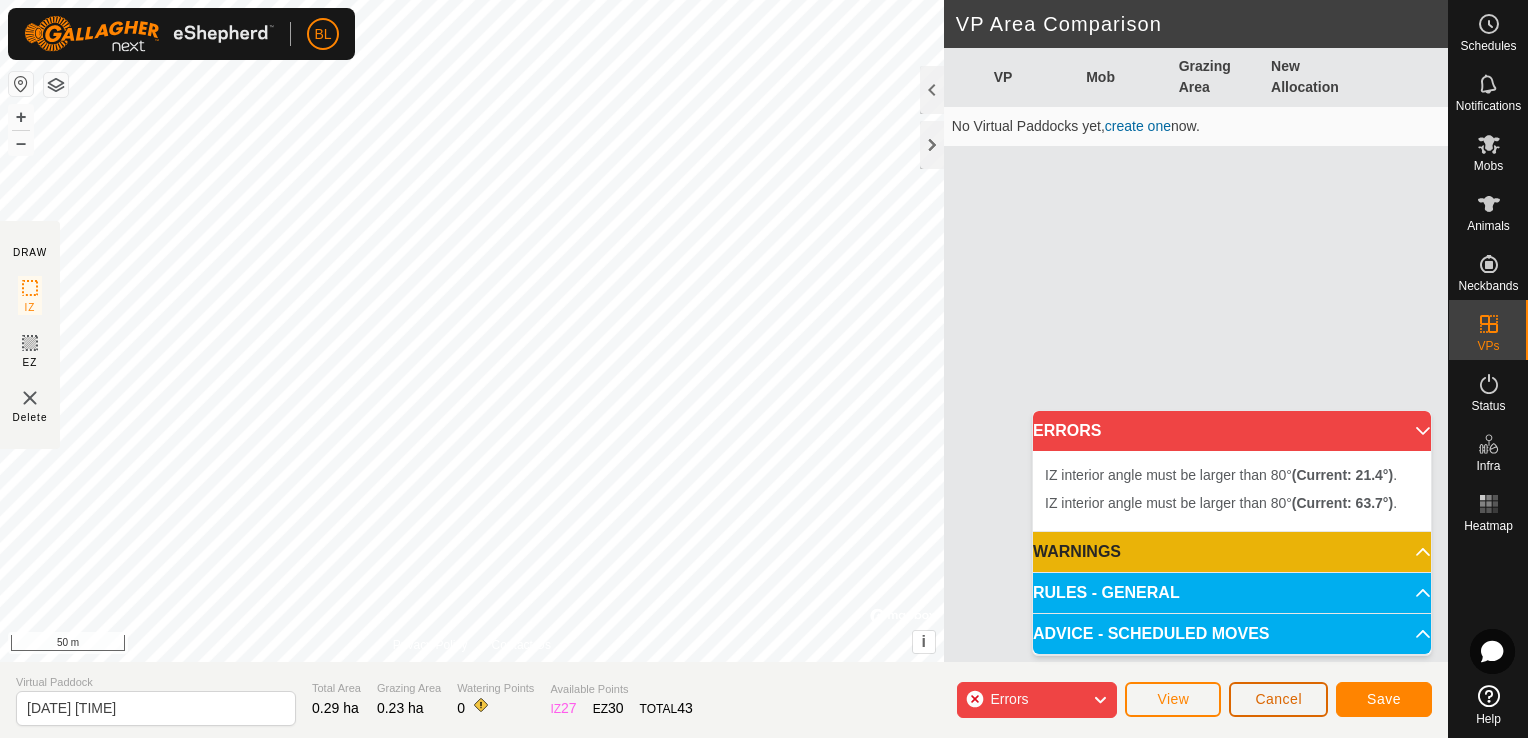 click on "Cancel" 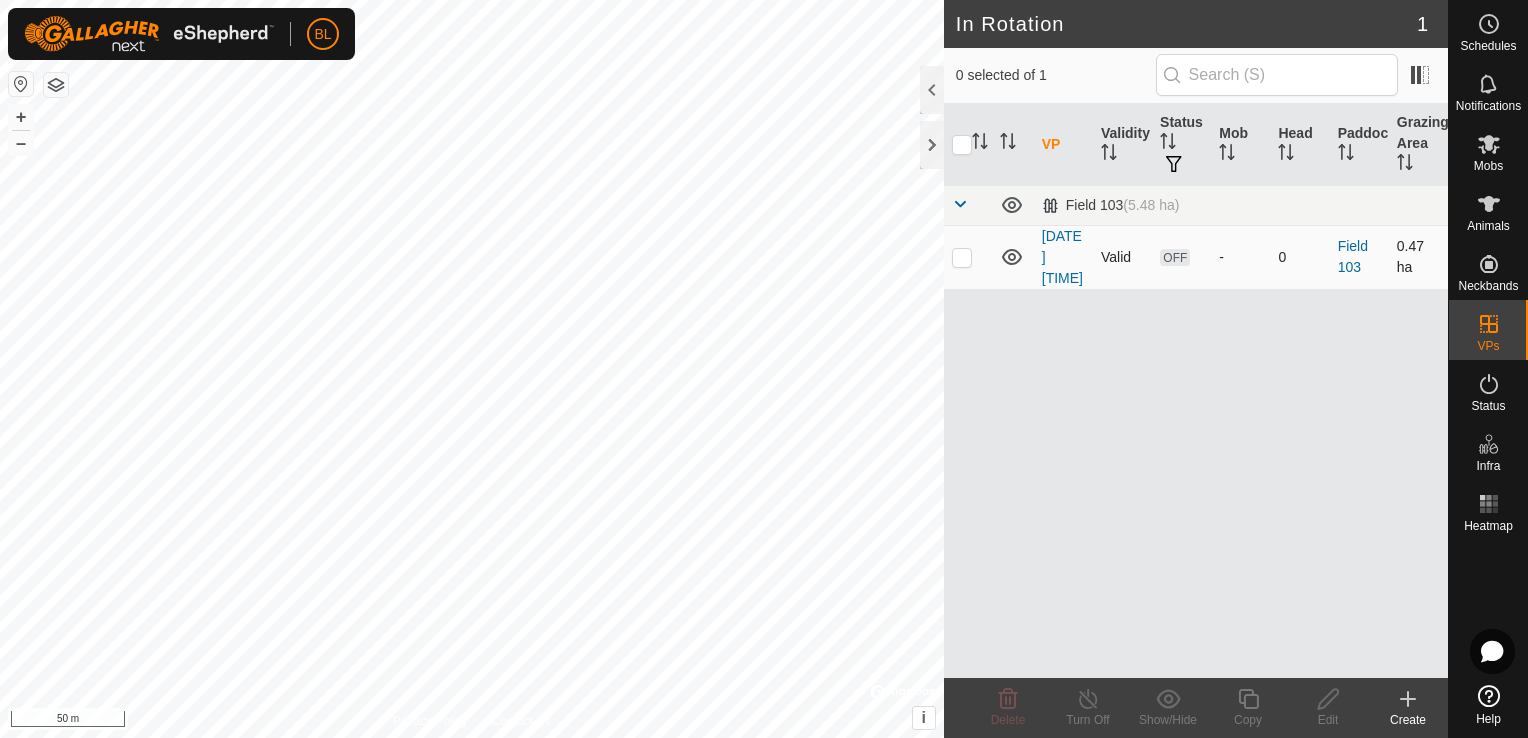 click at bounding box center [962, 257] 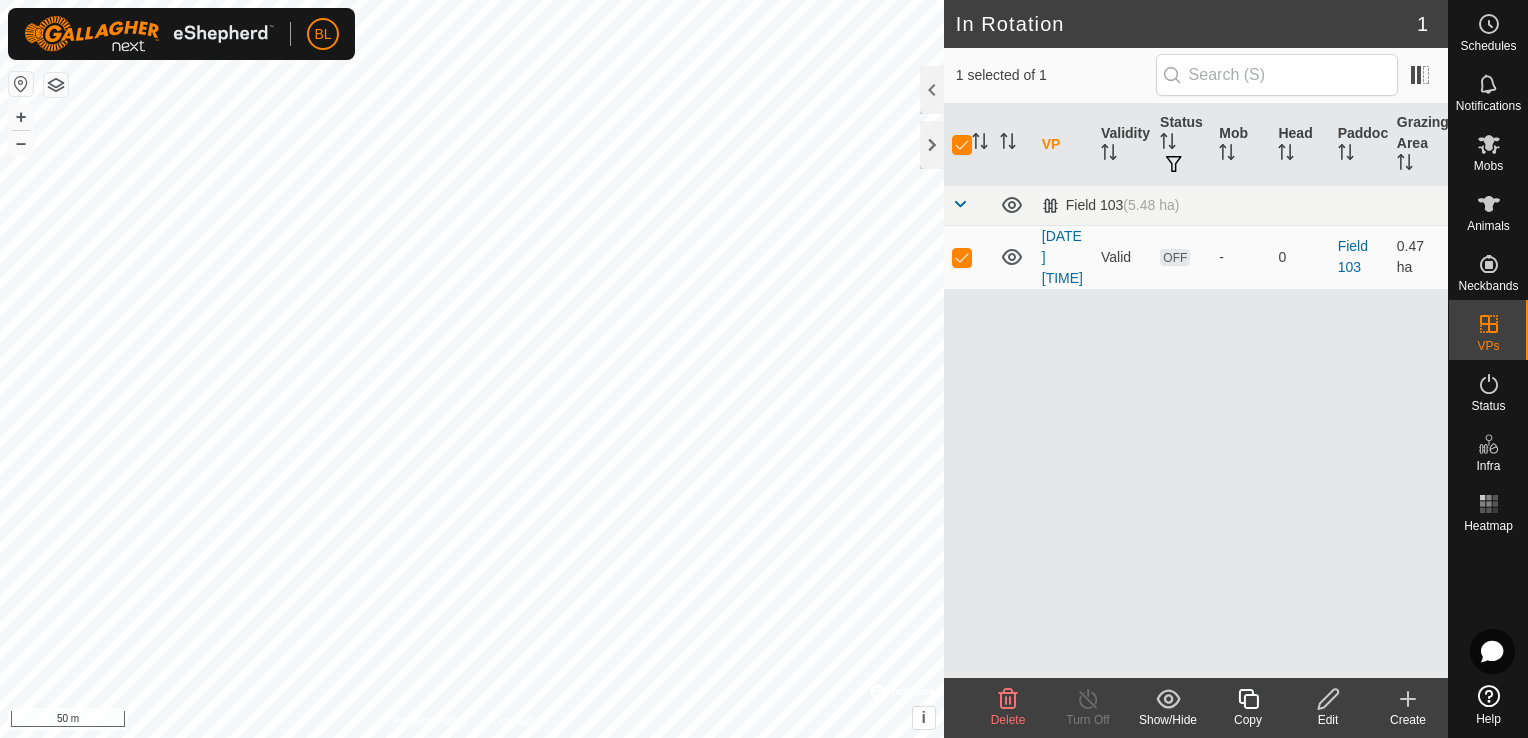 click 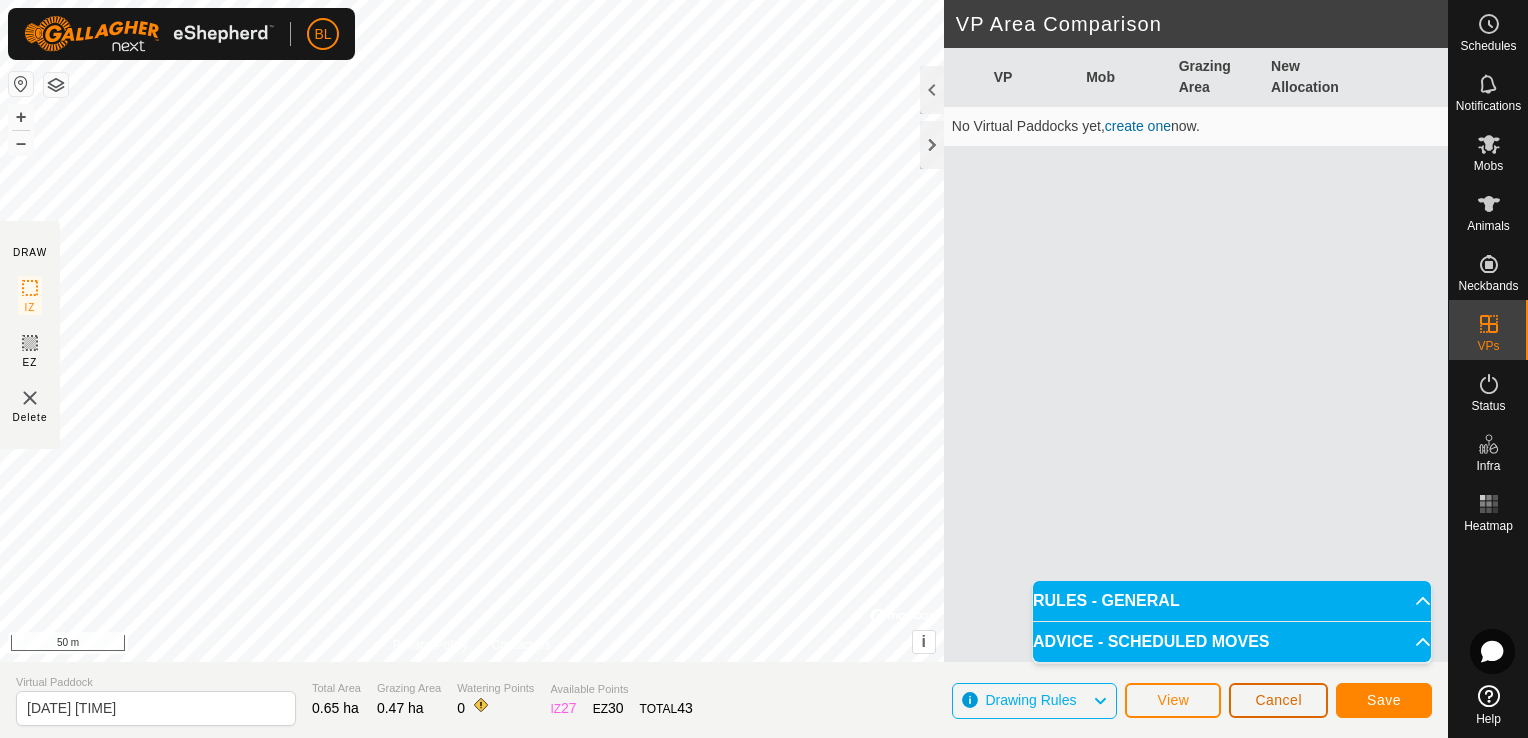 click on "Cancel" 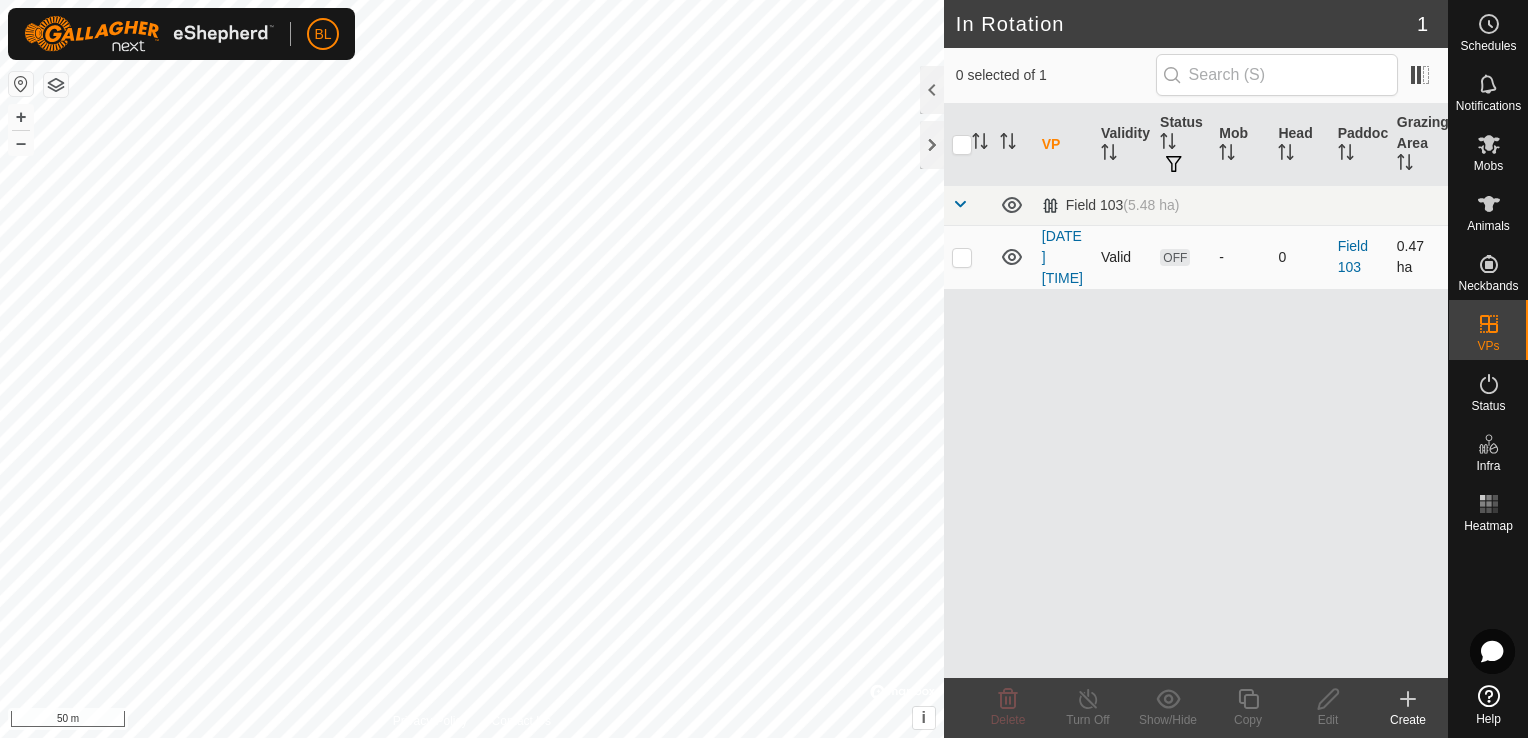 click at bounding box center [962, 257] 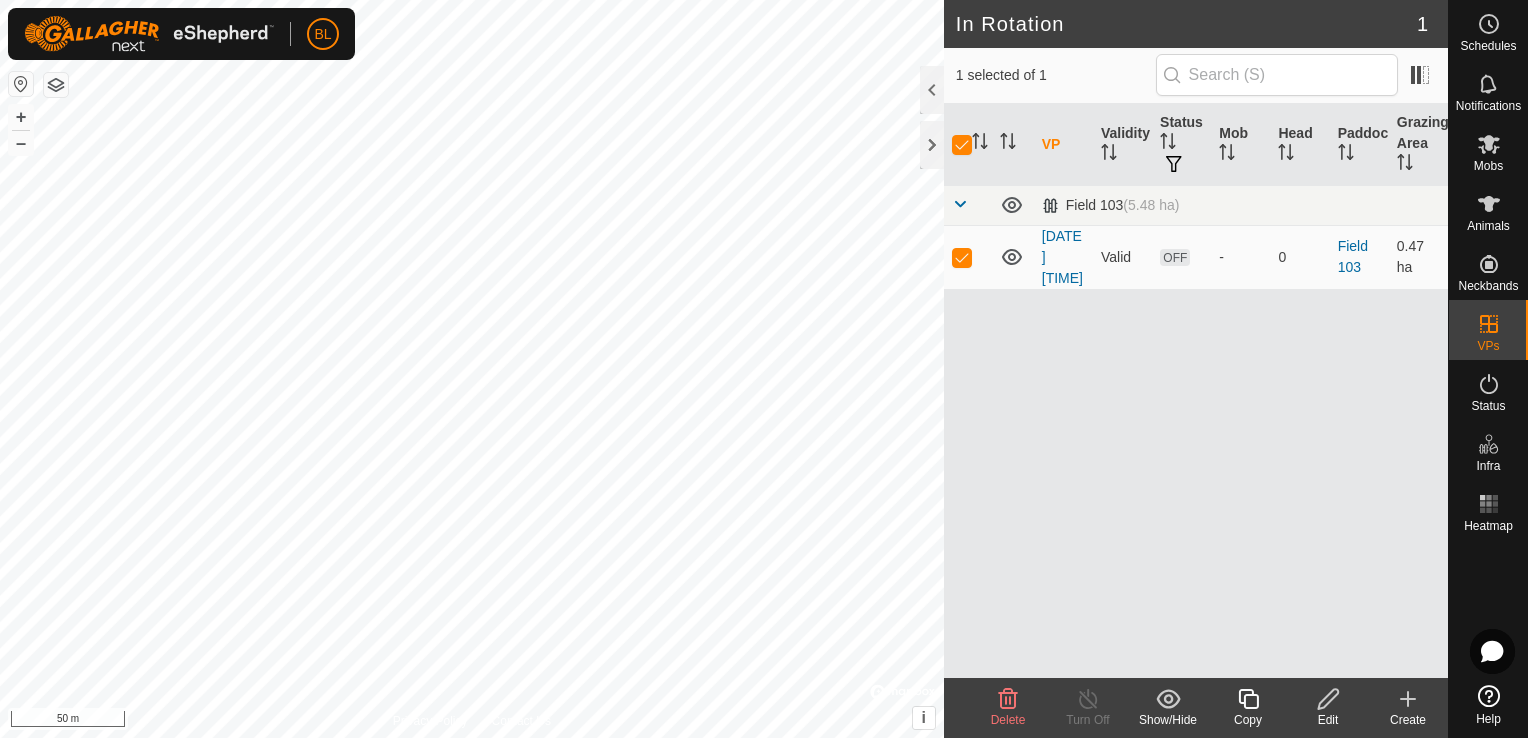 click 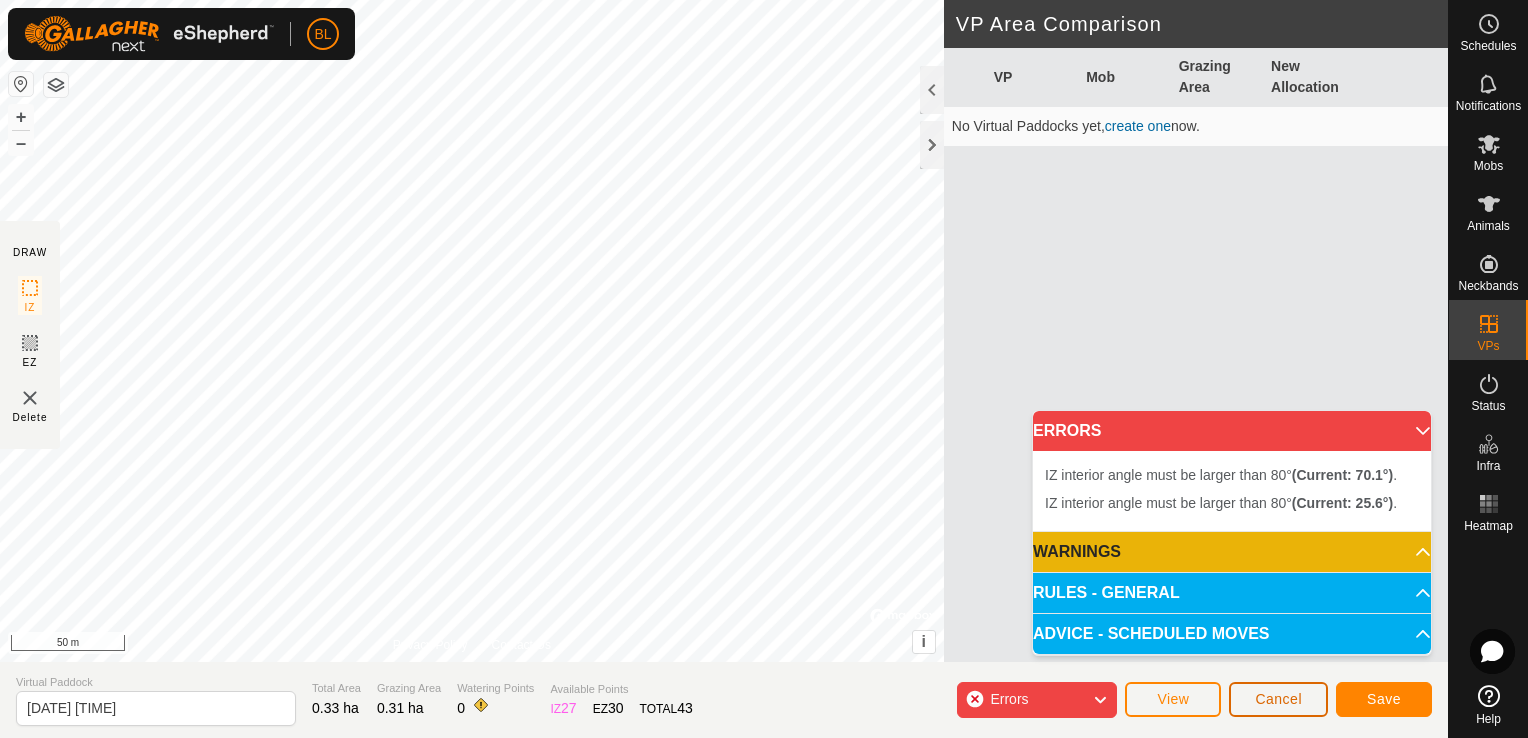 click on "Cancel" 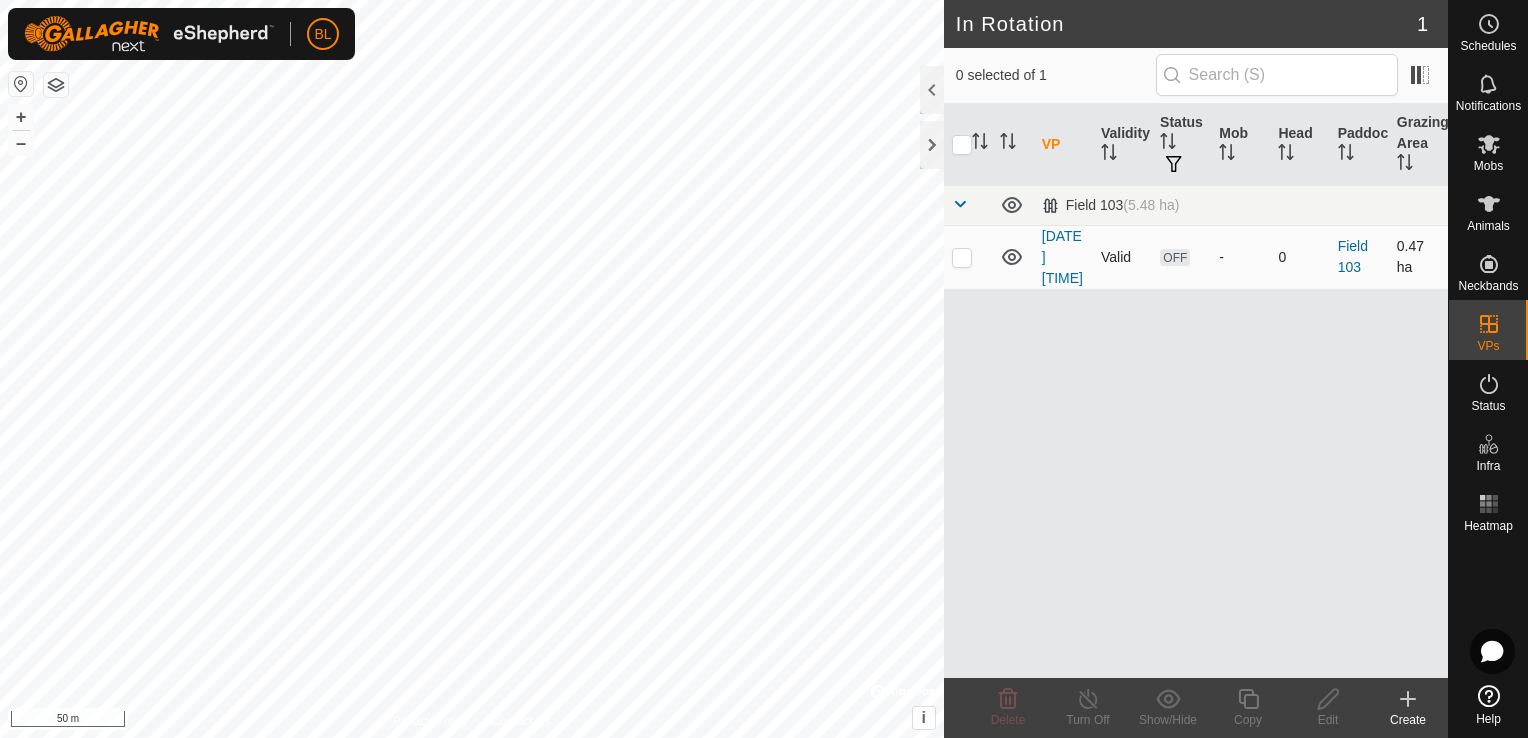 click at bounding box center [962, 257] 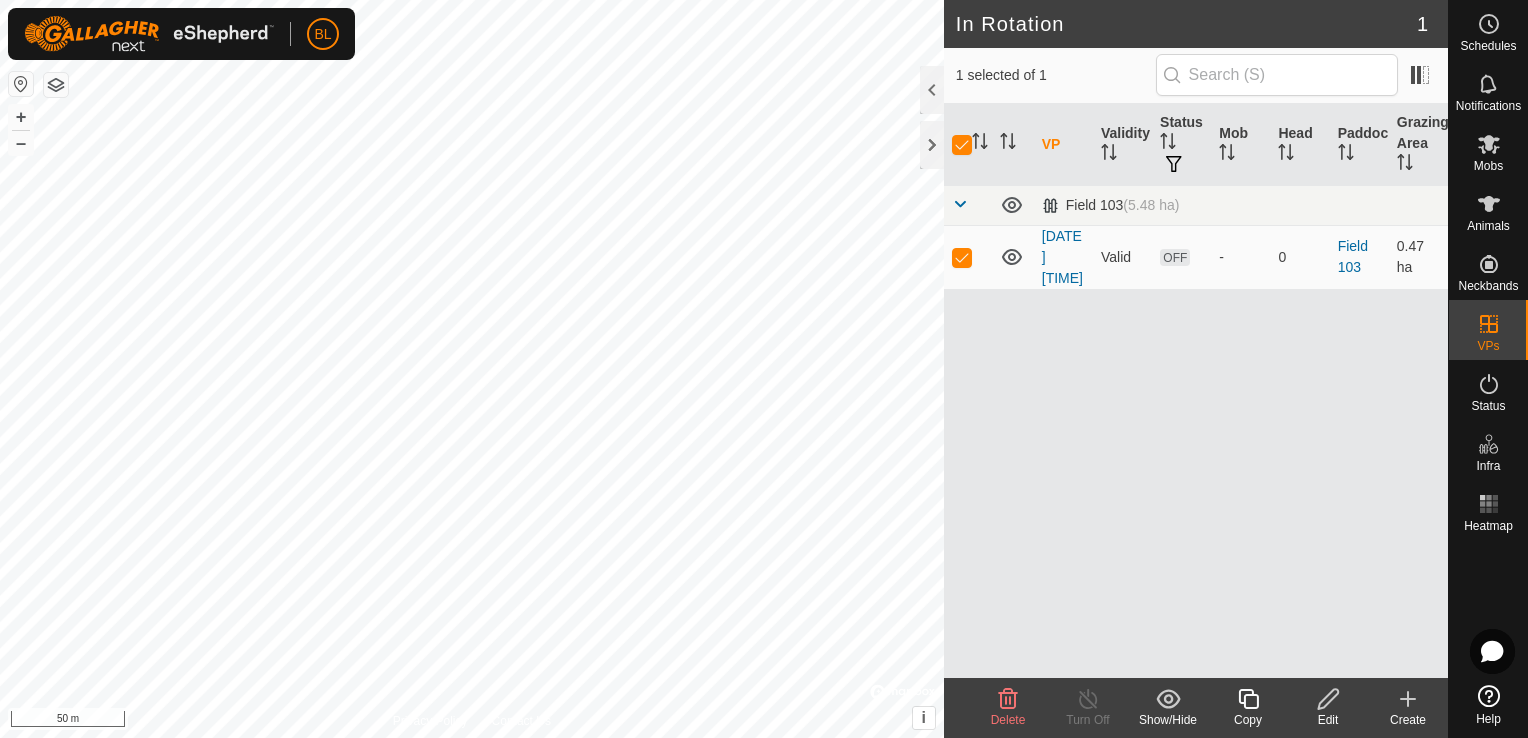 click 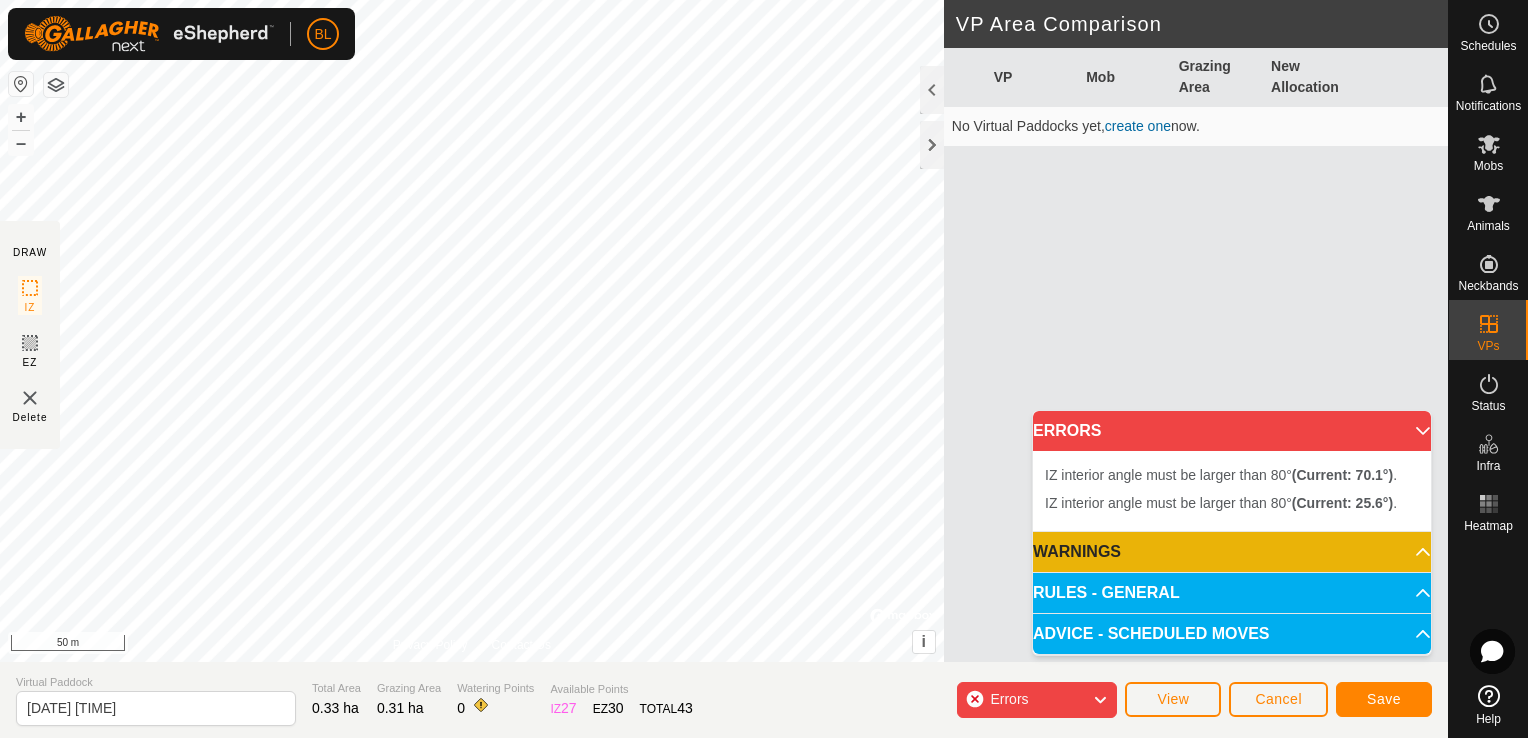 click on "IZ interior angle must be larger than 80°  (Current: [ANGLE]°) . + – ⇧ i ©  Mapbox , ©  OpenStreetMap ,  Improve this map 50 m" at bounding box center [472, 331] 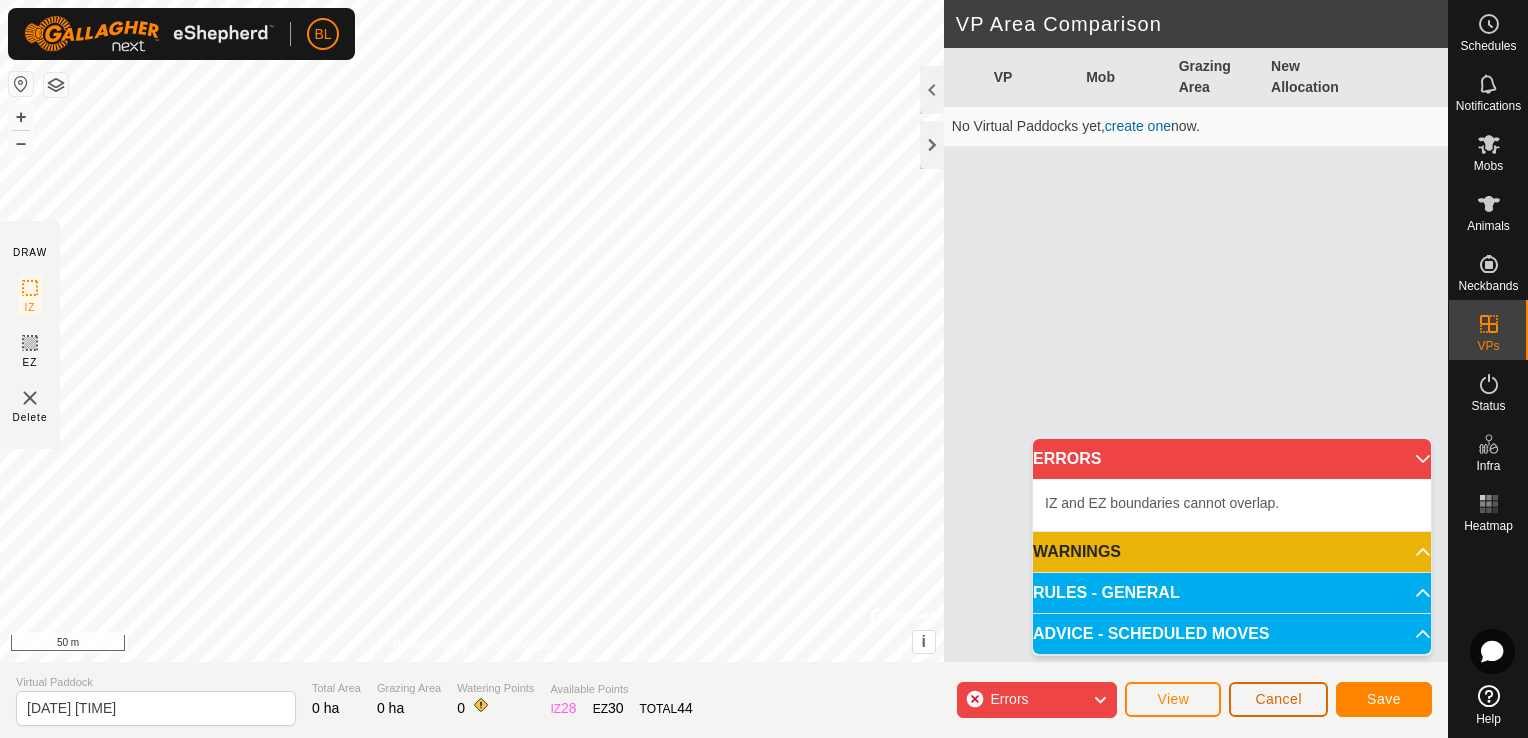 click on "Cancel" 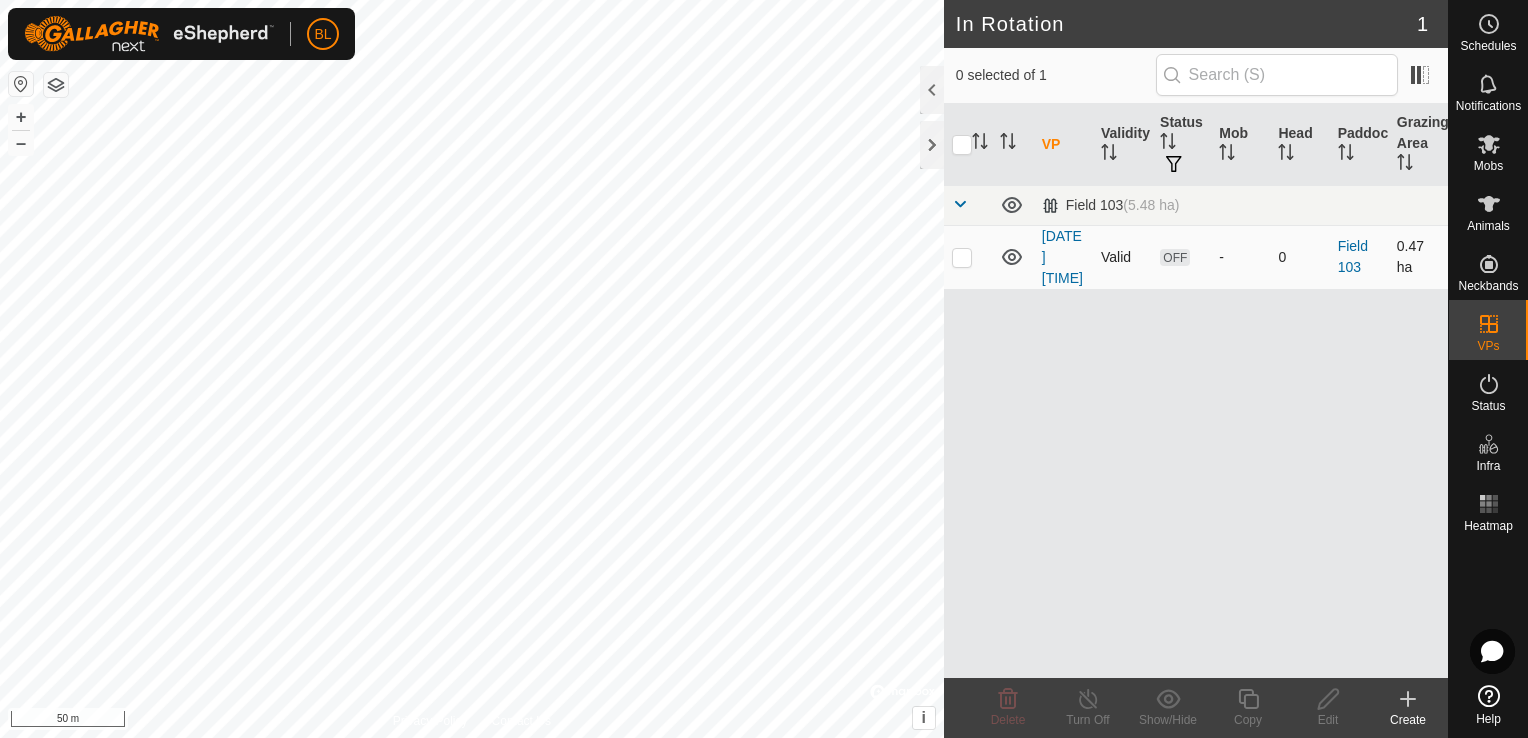 click at bounding box center (962, 257) 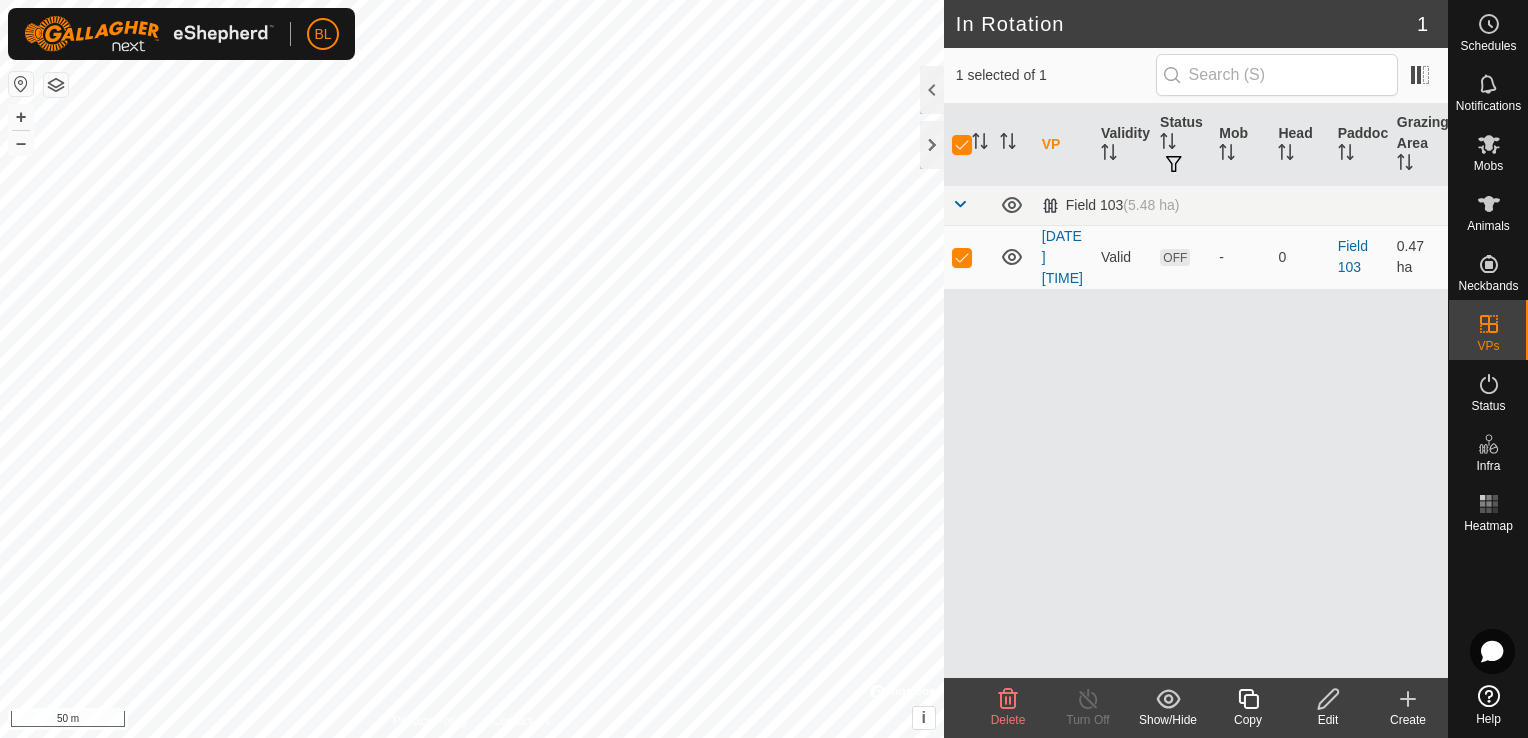 click on "VP   Validity   Status   Mob   Head   Paddock   Grazing Area   Field 103   (5.48 ha) [DATE] [TIME]  Valid  OFF  -   0   Field 103   0.47 ha" at bounding box center [1196, 391] 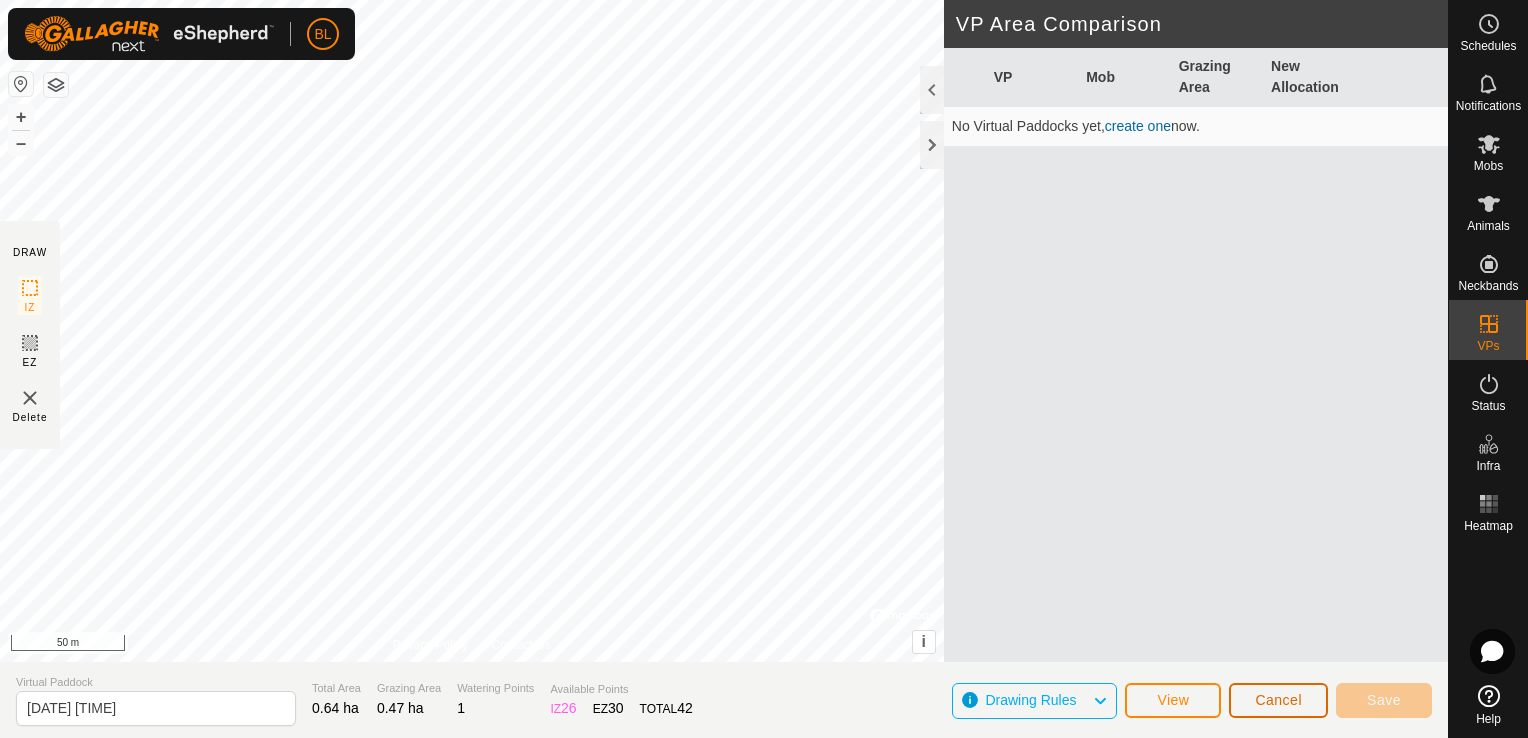 click on "Cancel" 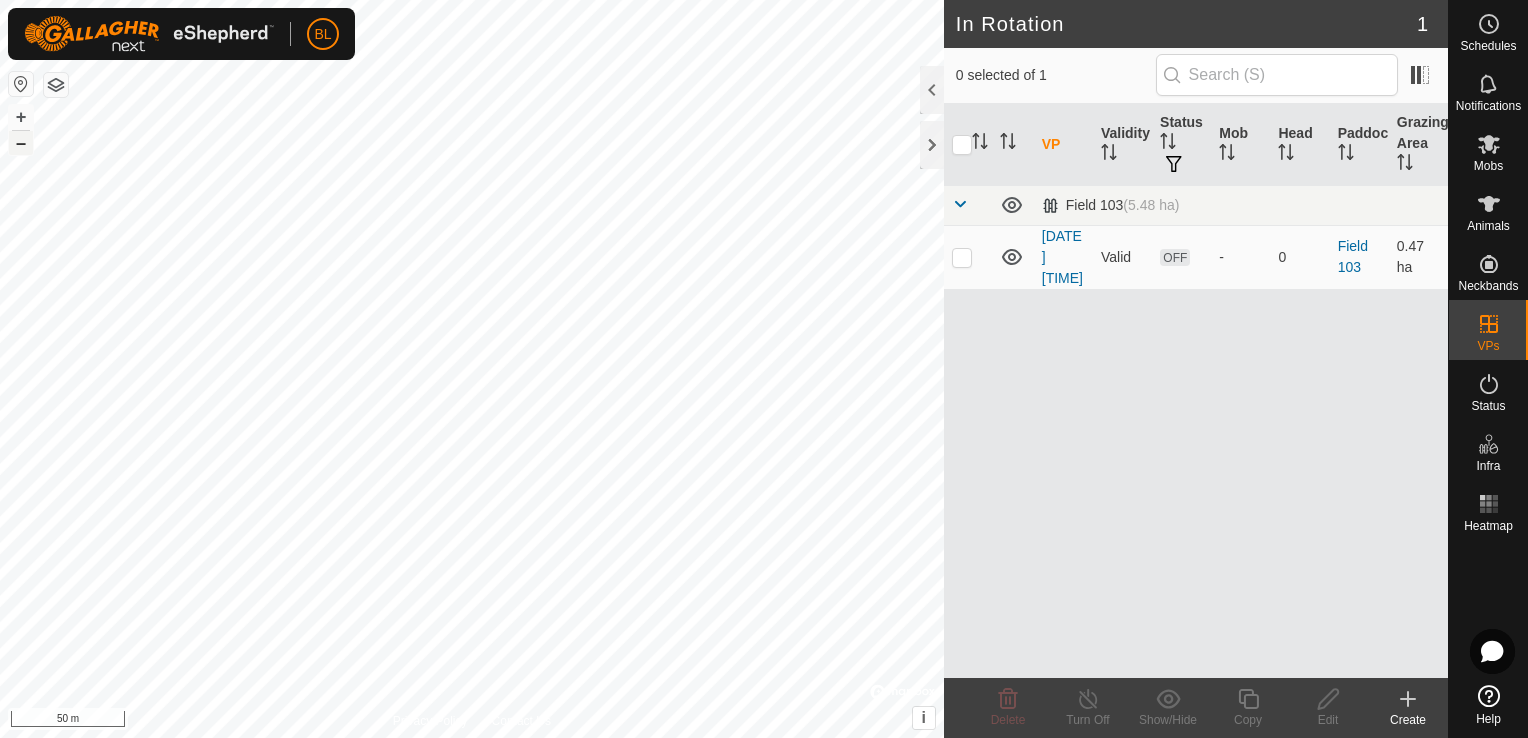 click on "–" at bounding box center (21, 143) 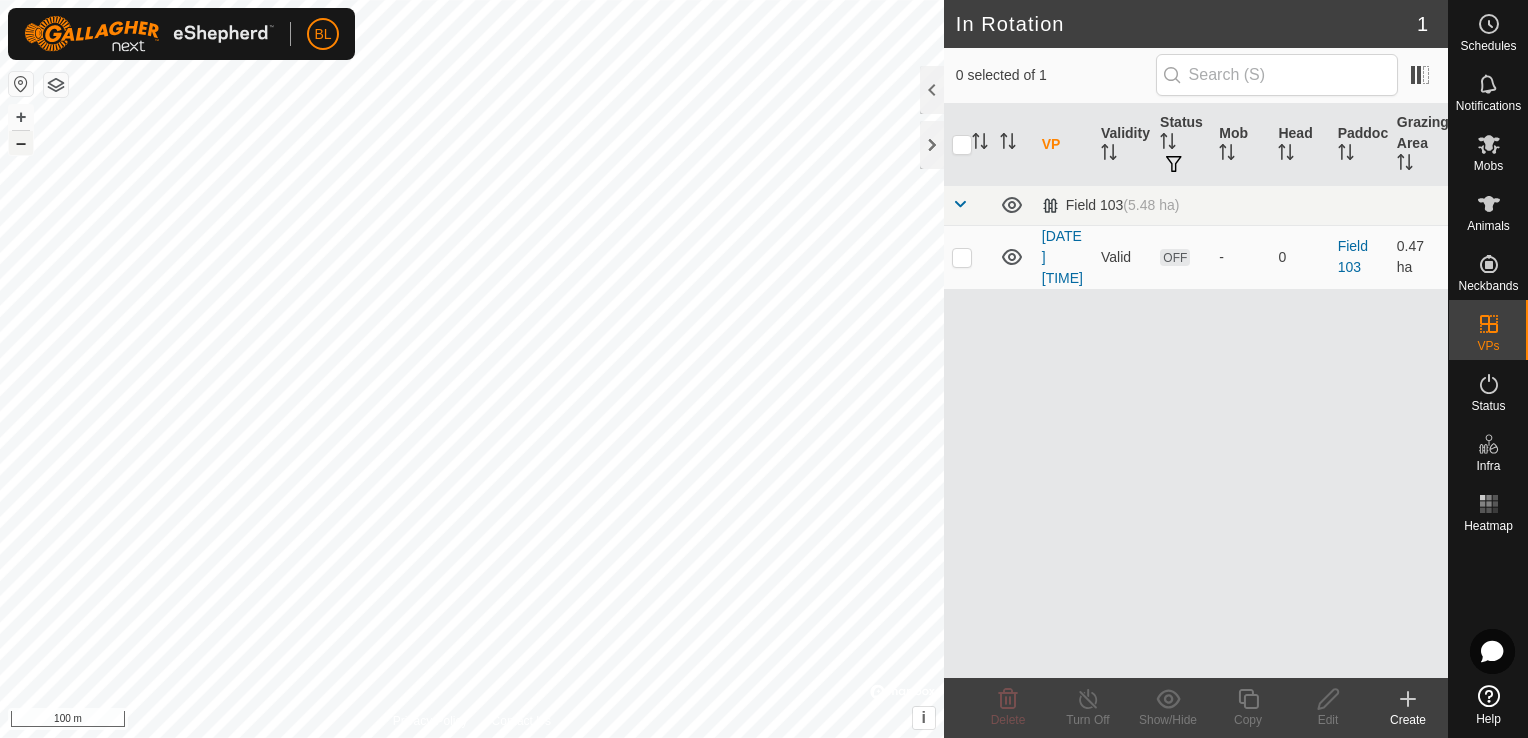 click on "–" at bounding box center [21, 143] 